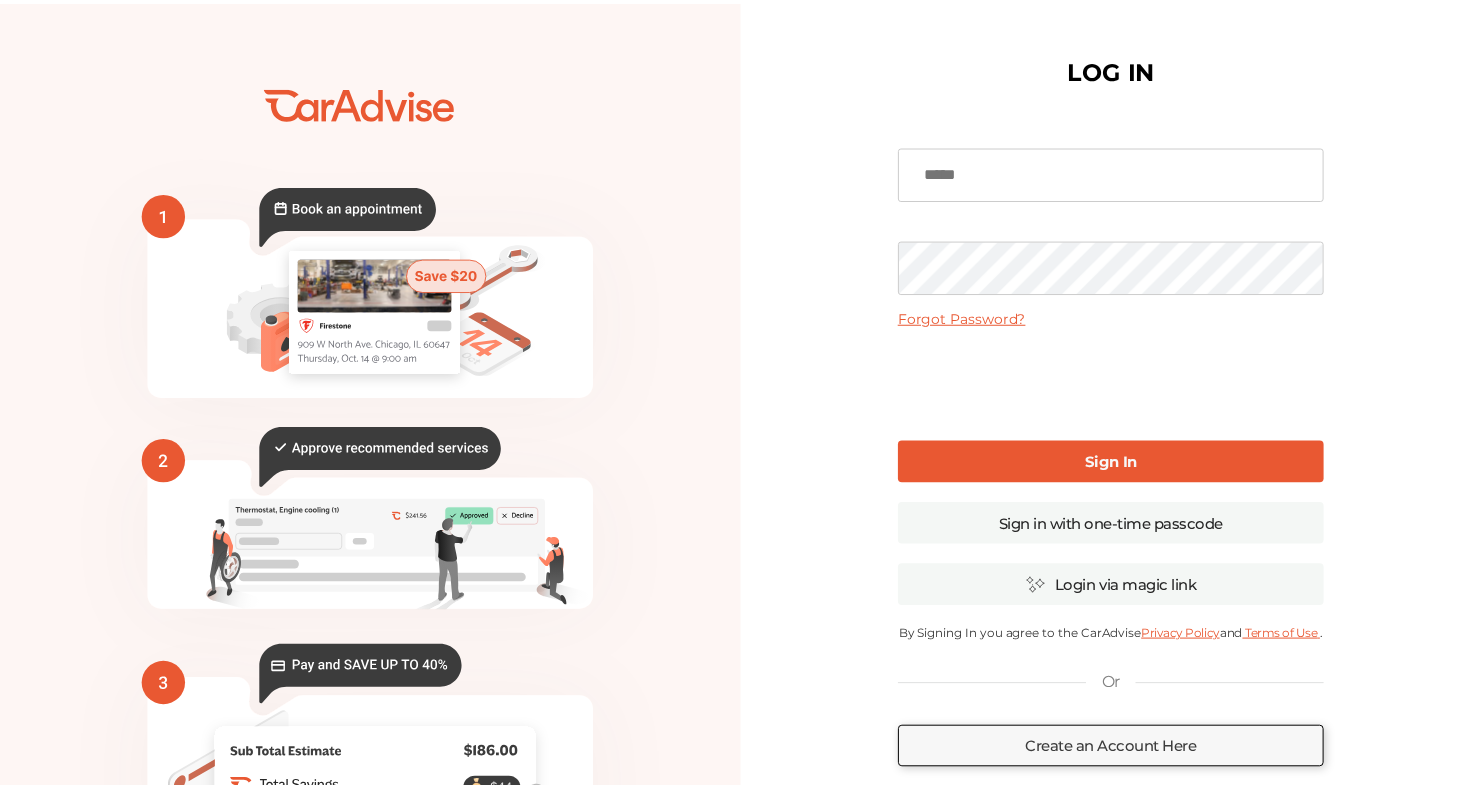 scroll, scrollTop: 0, scrollLeft: 0, axis: both 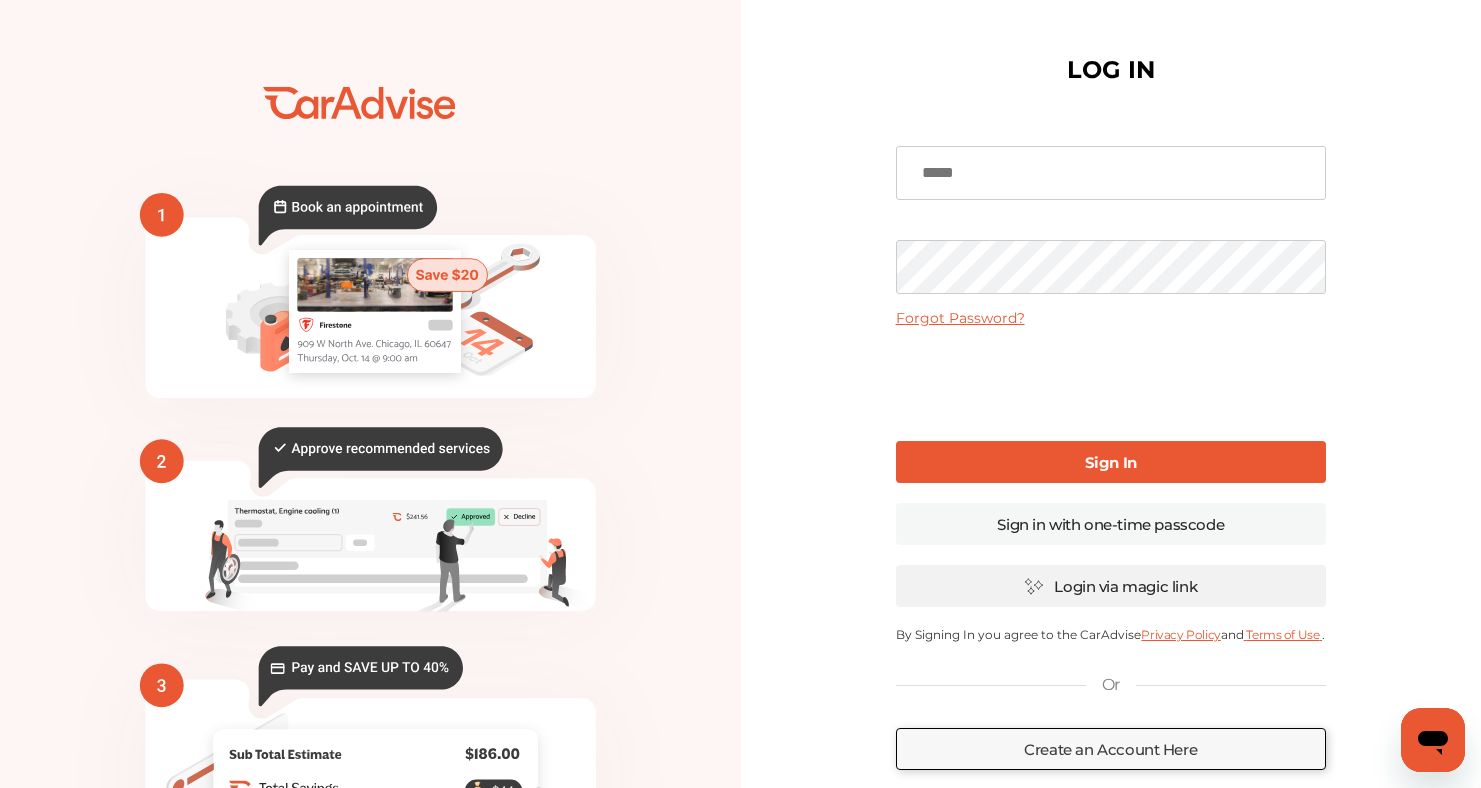 click on "Login via magic link" at bounding box center [1111, 586] 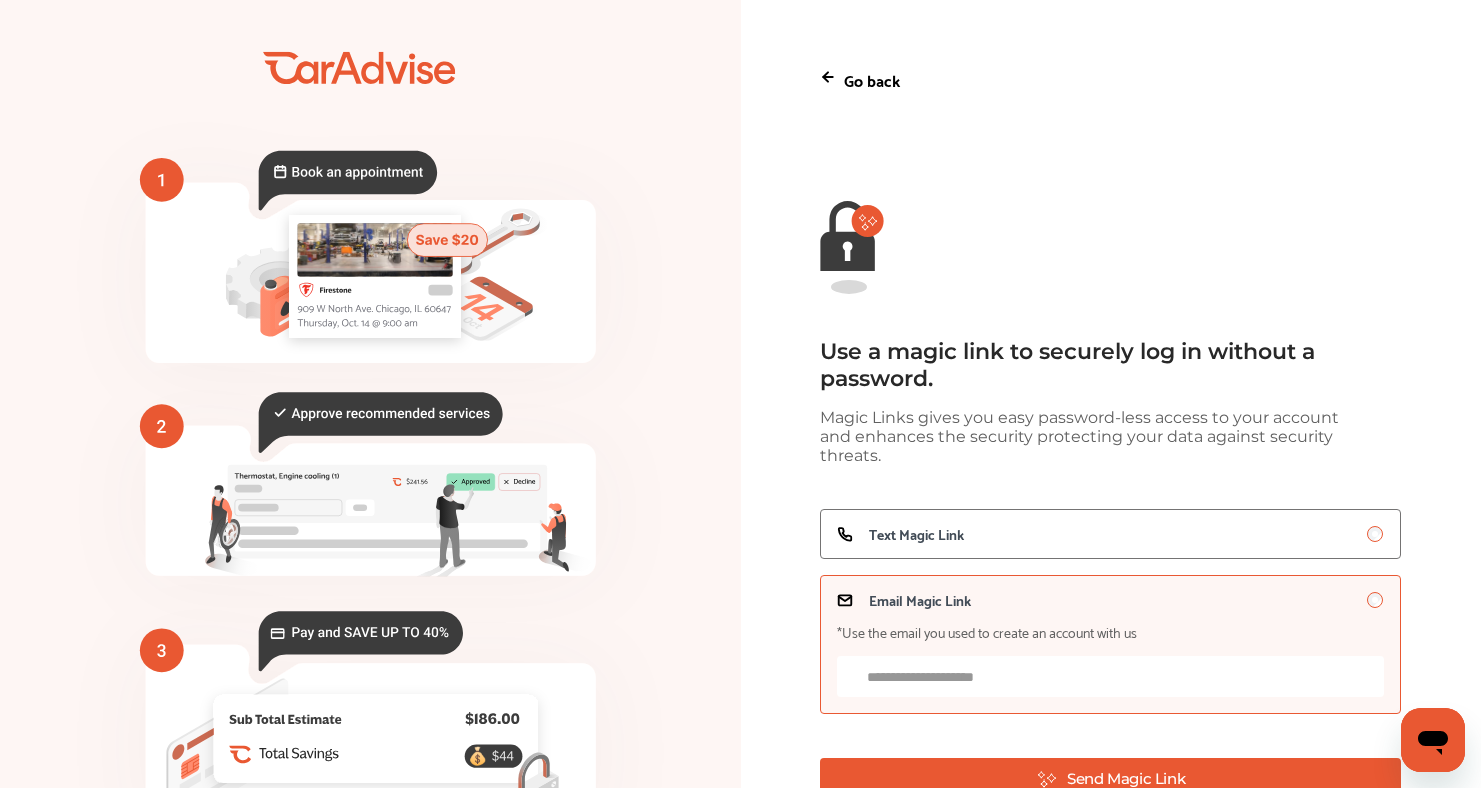 click on "Email Magic Link *Use the email you used to create an account with us" at bounding box center (1110, 676) 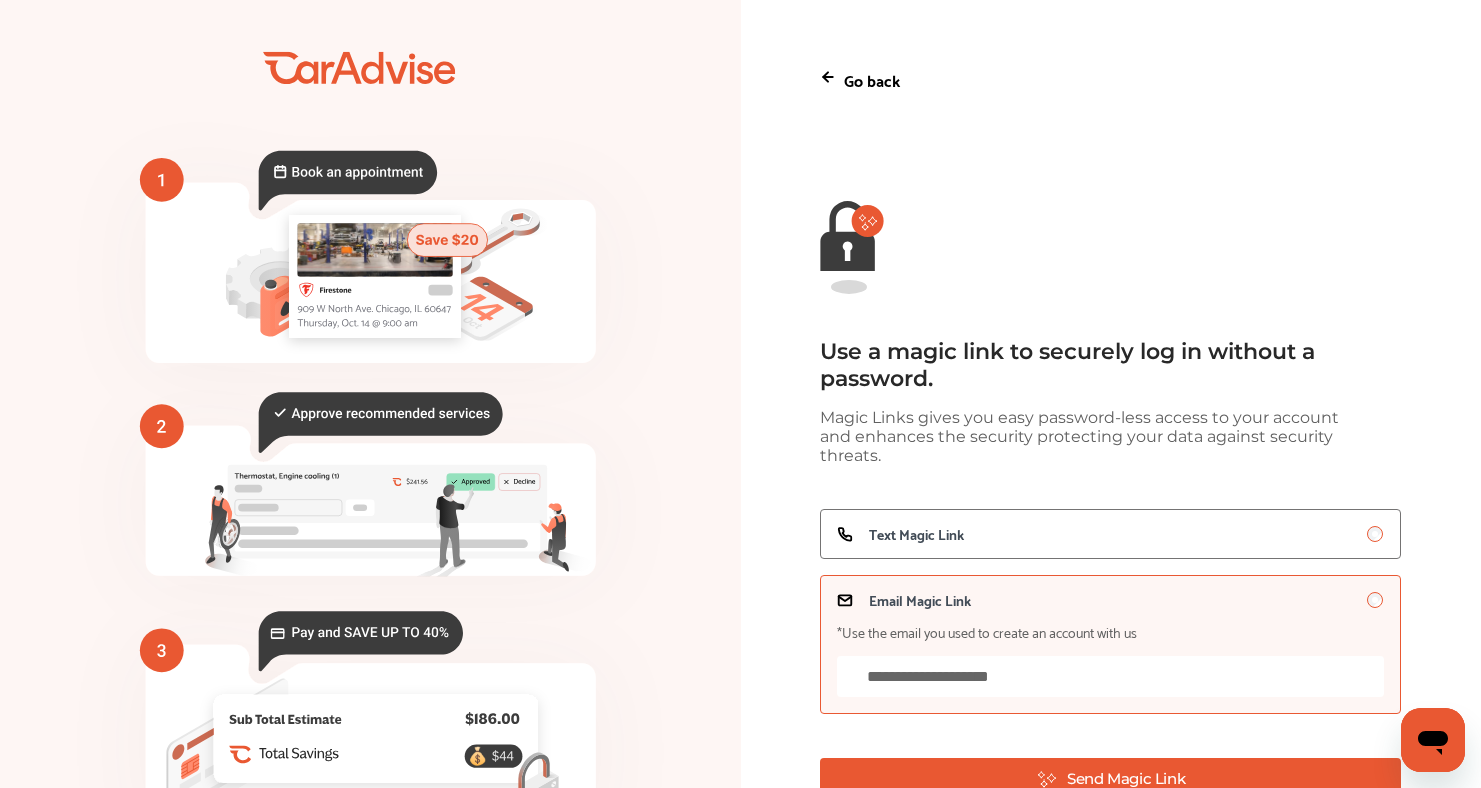 type on "**********" 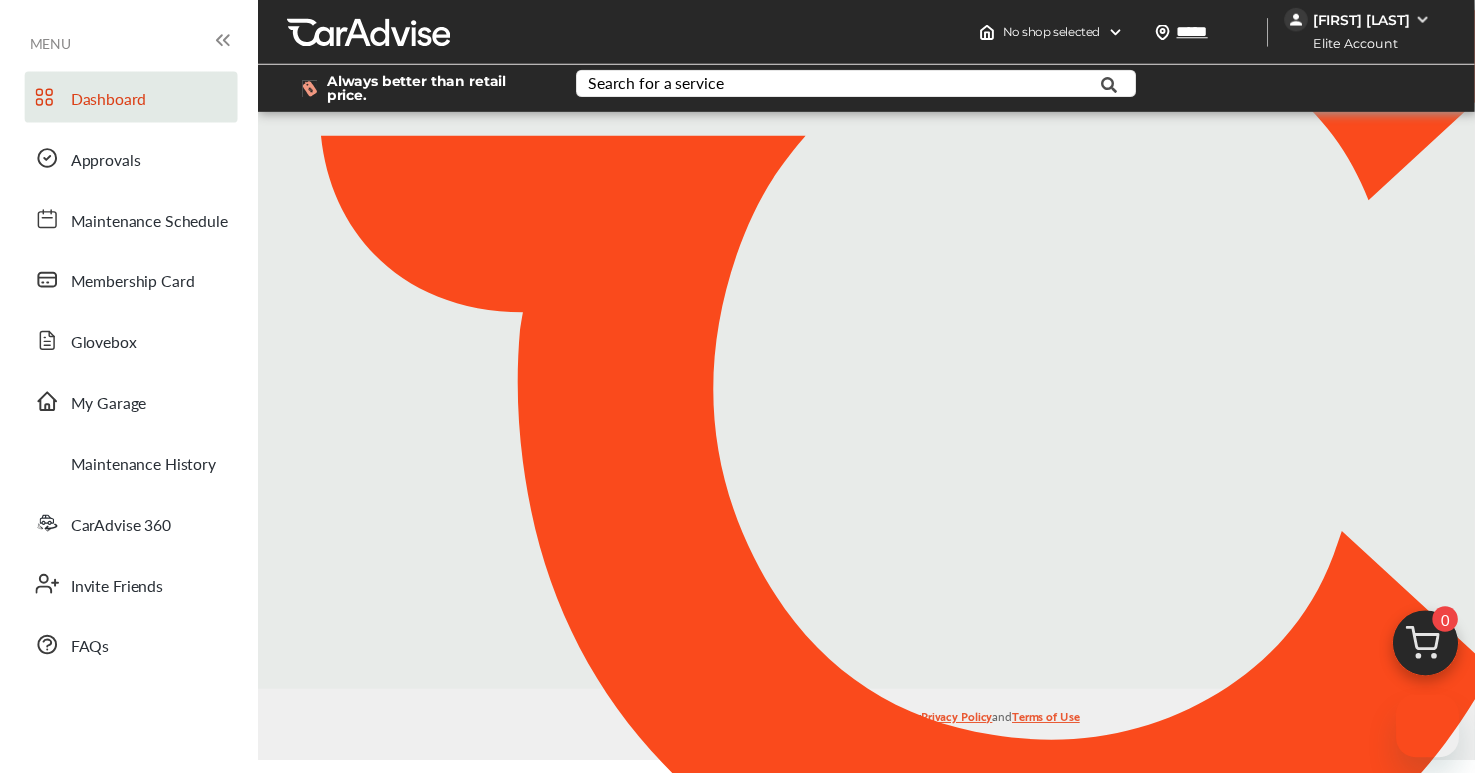 scroll, scrollTop: 0, scrollLeft: 0, axis: both 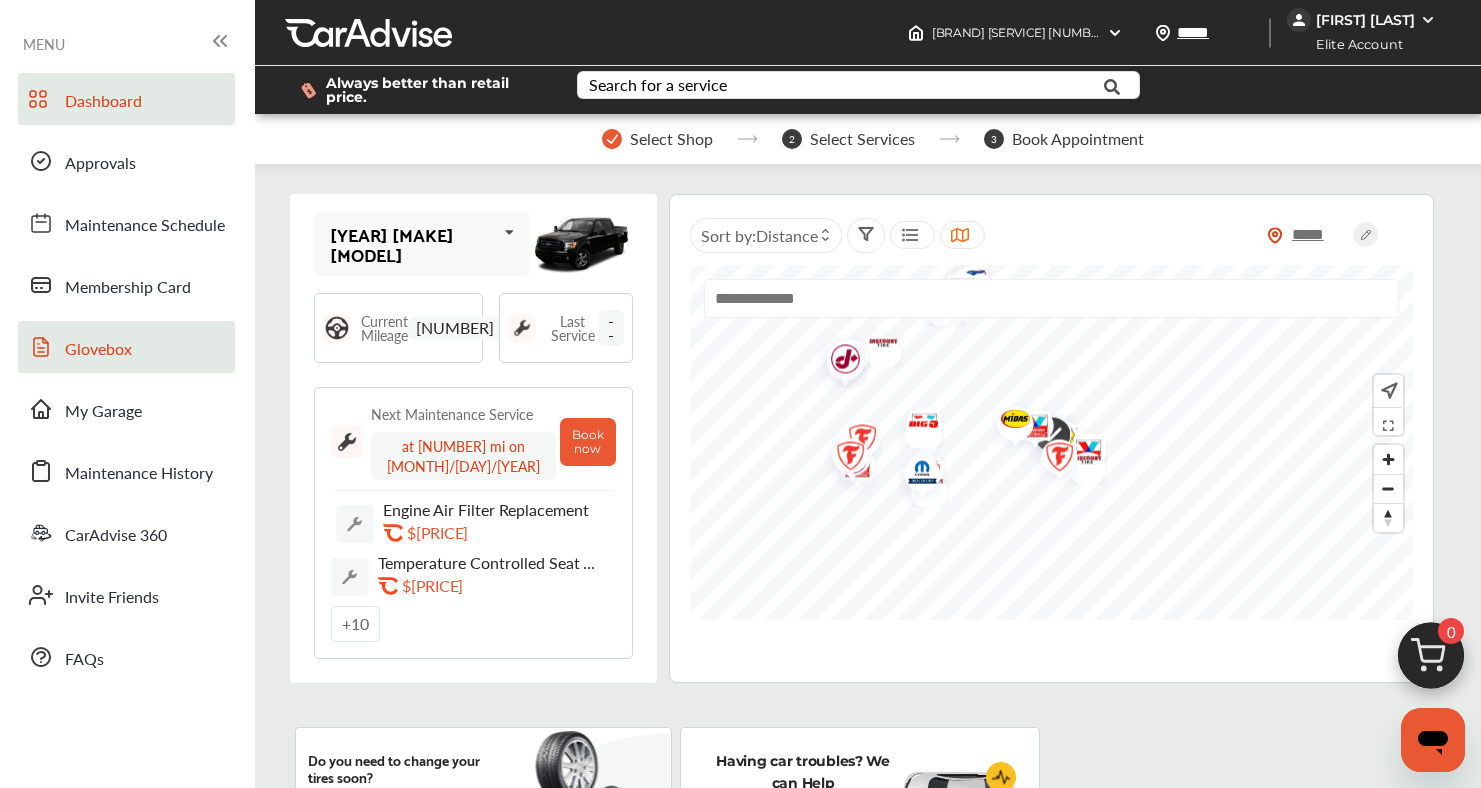 click on "Glovebox" at bounding box center [98, 350] 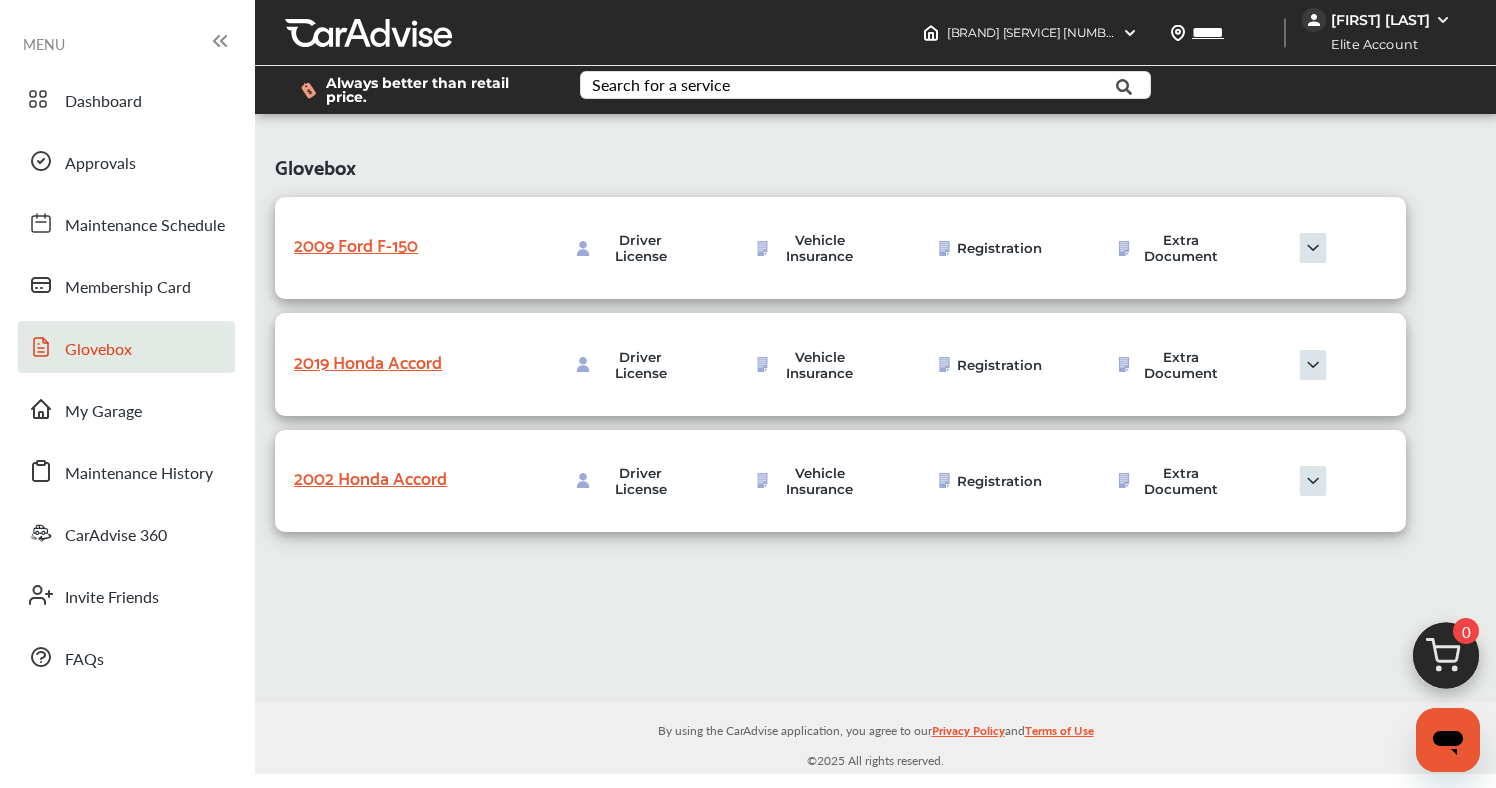 click at bounding box center [1313, 365] 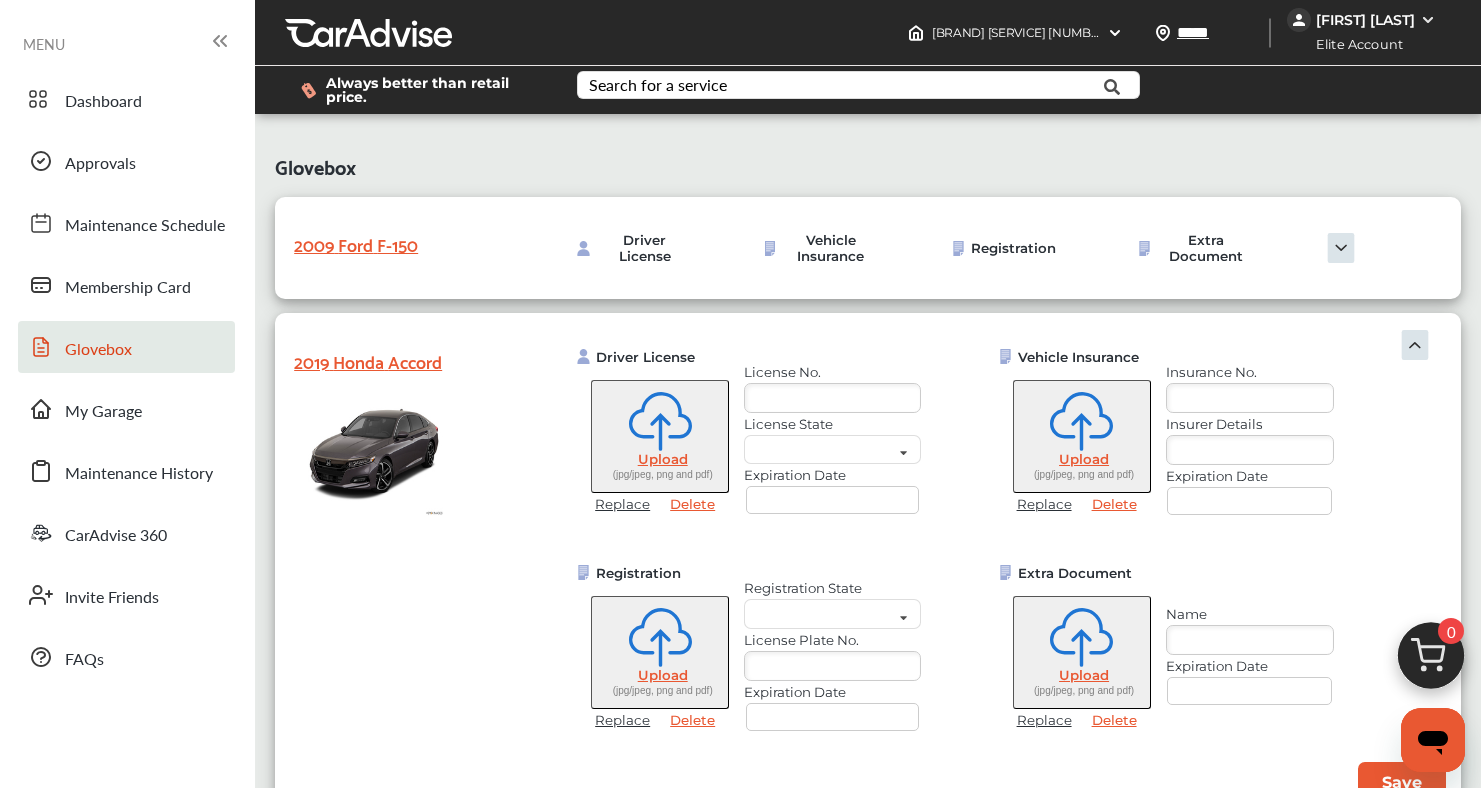 click at bounding box center (1415, 345) 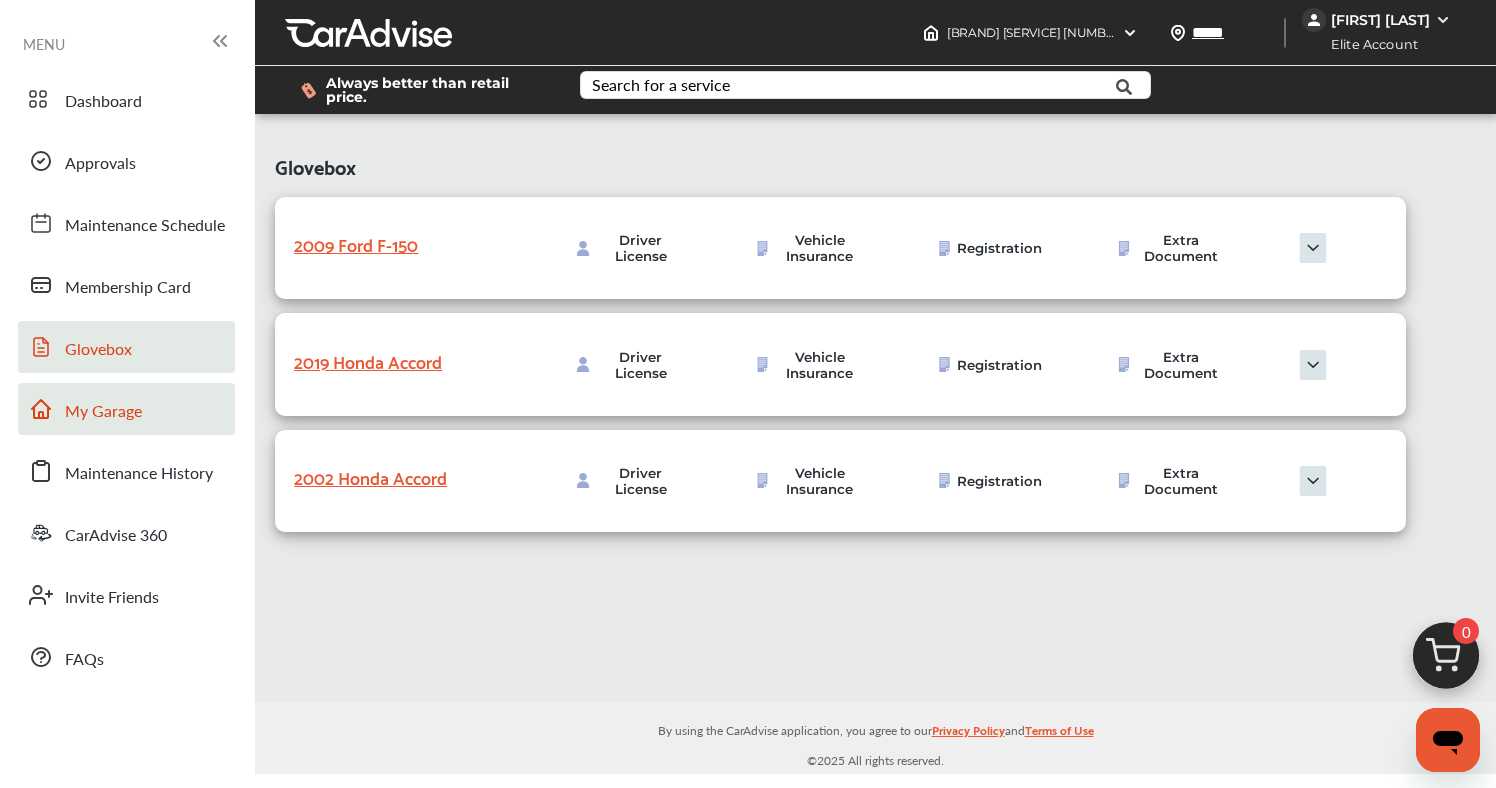 click on "My Garage" at bounding box center (103, 412) 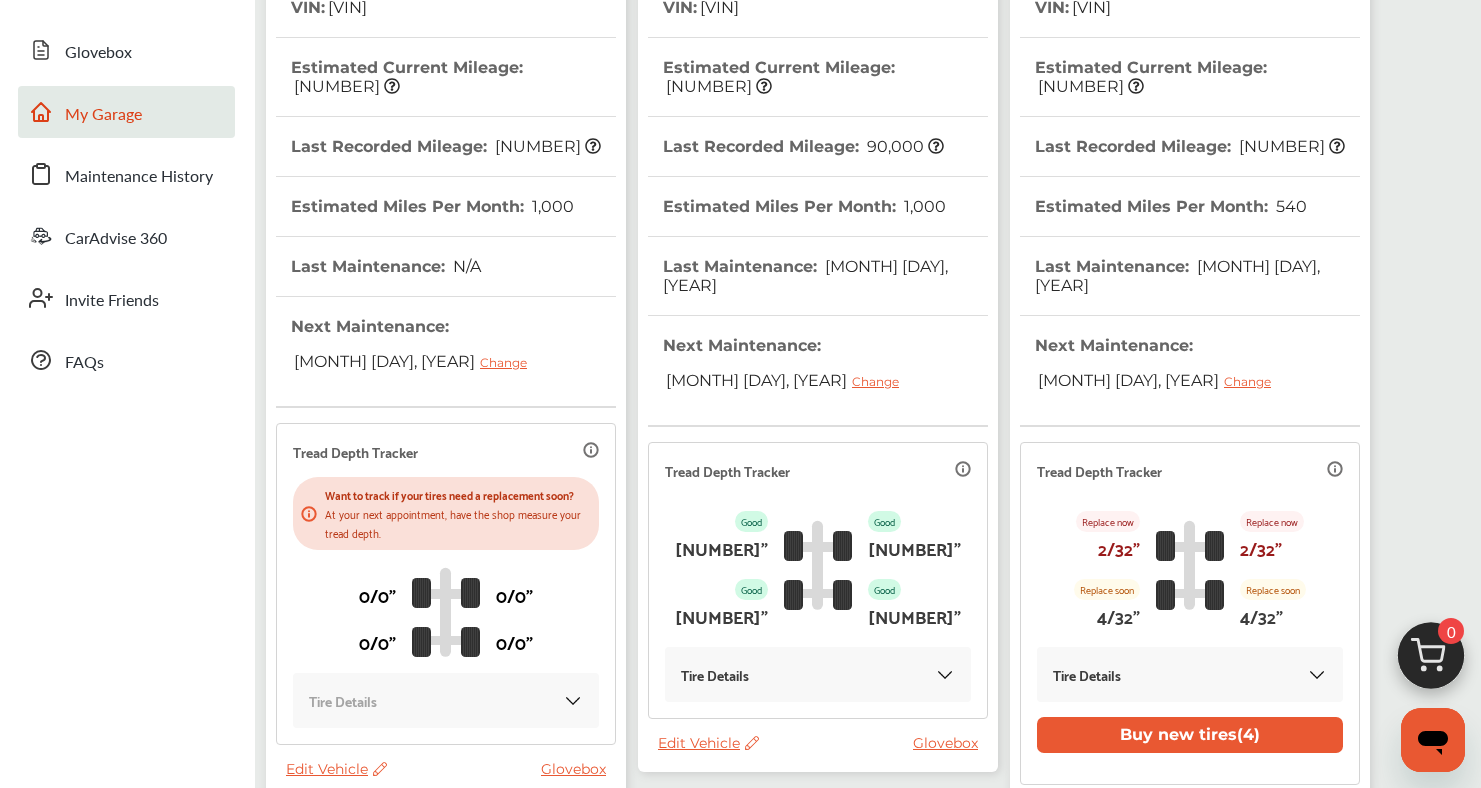 scroll, scrollTop: 350, scrollLeft: 0, axis: vertical 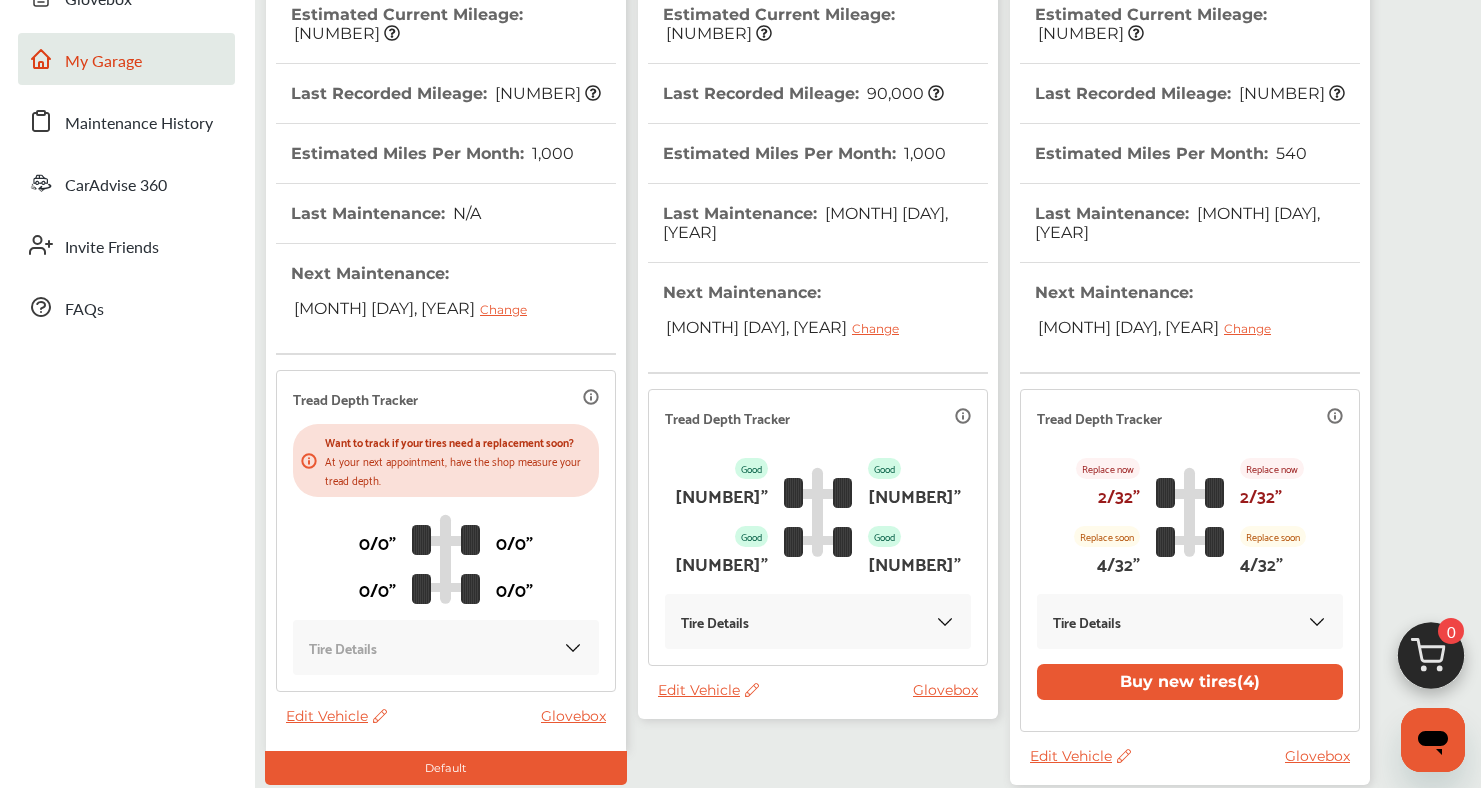 click on "Edit Vehicle" at bounding box center (708, 690) 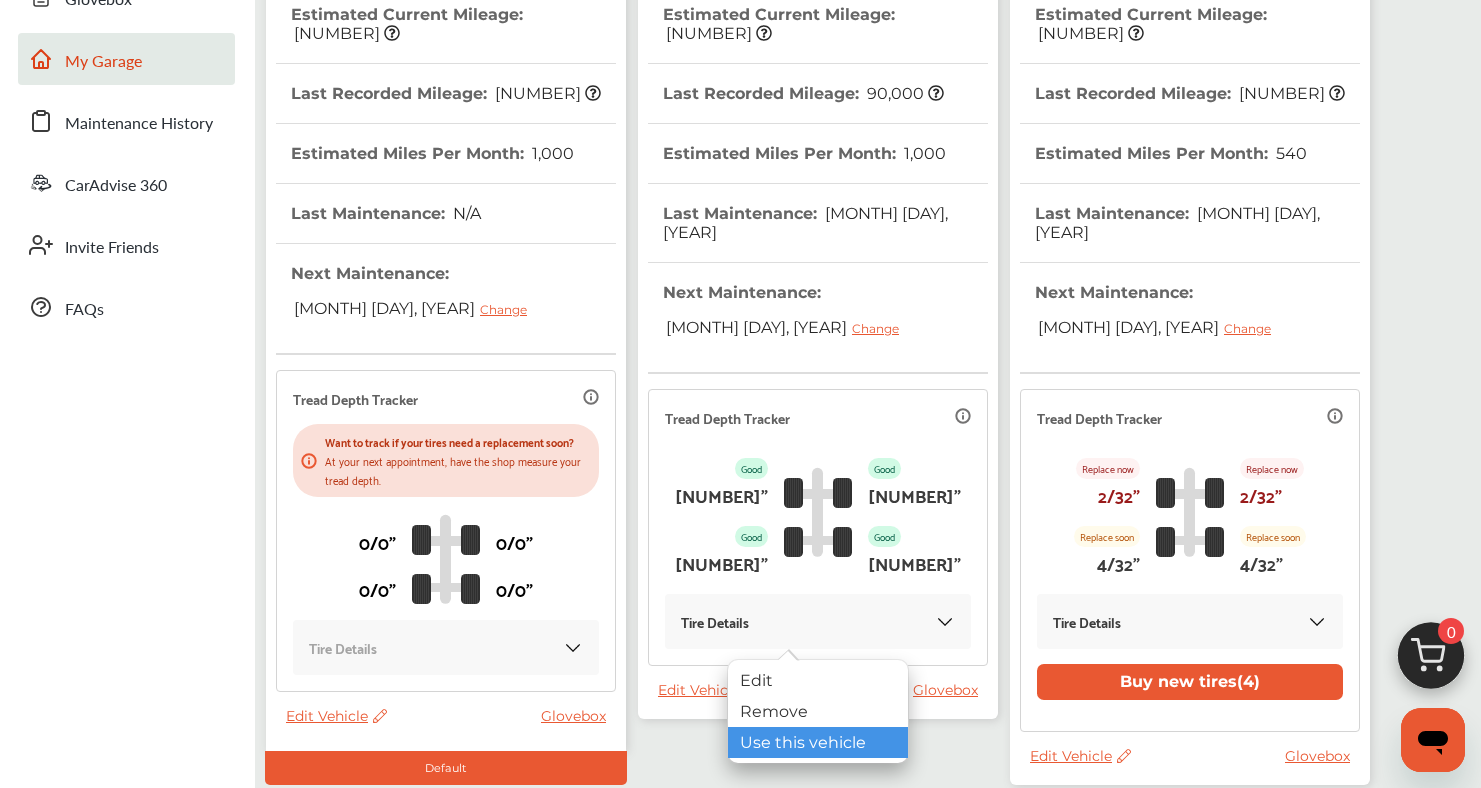 click on "Use this vehicle" at bounding box center (818, 742) 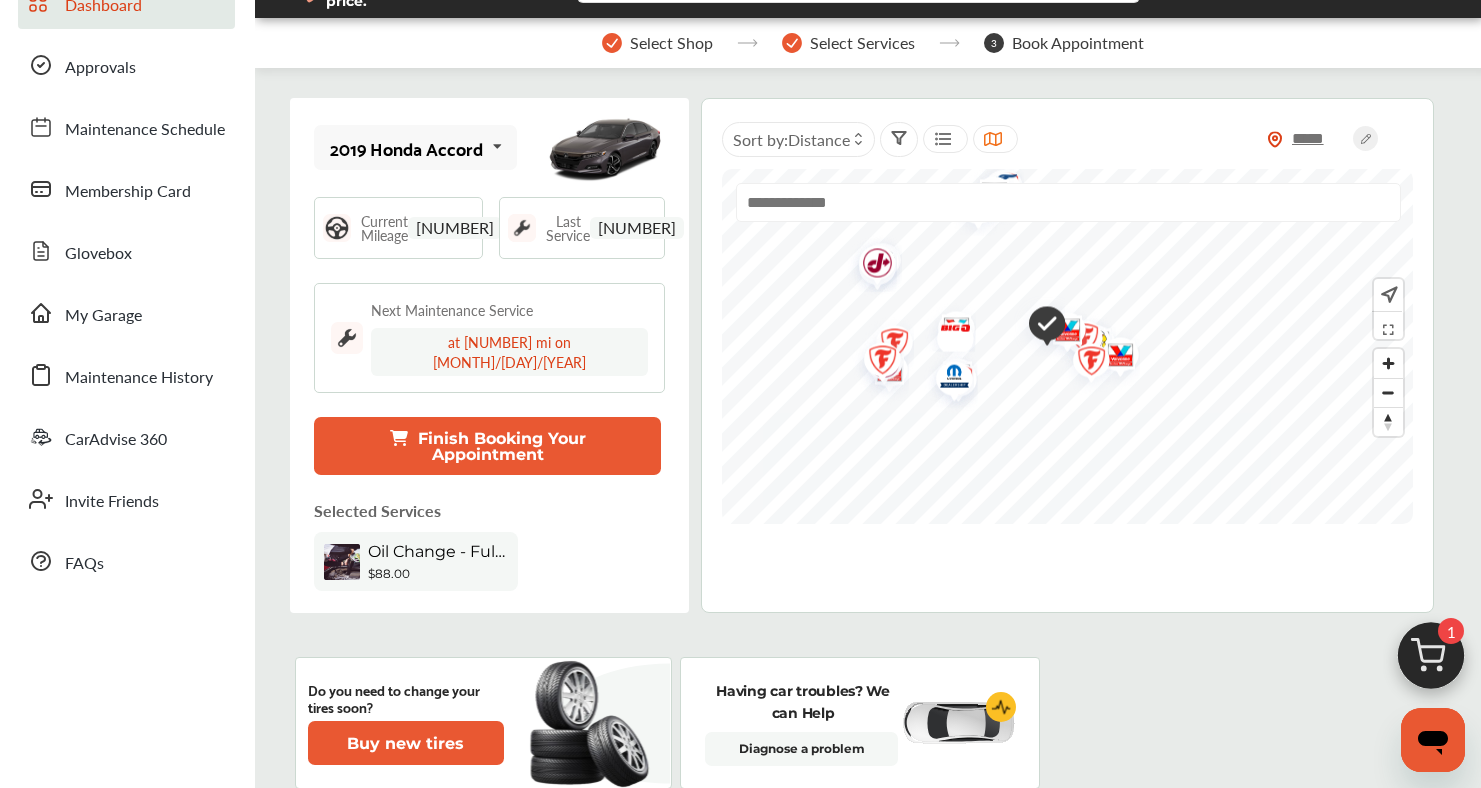 scroll, scrollTop: 0, scrollLeft: 0, axis: both 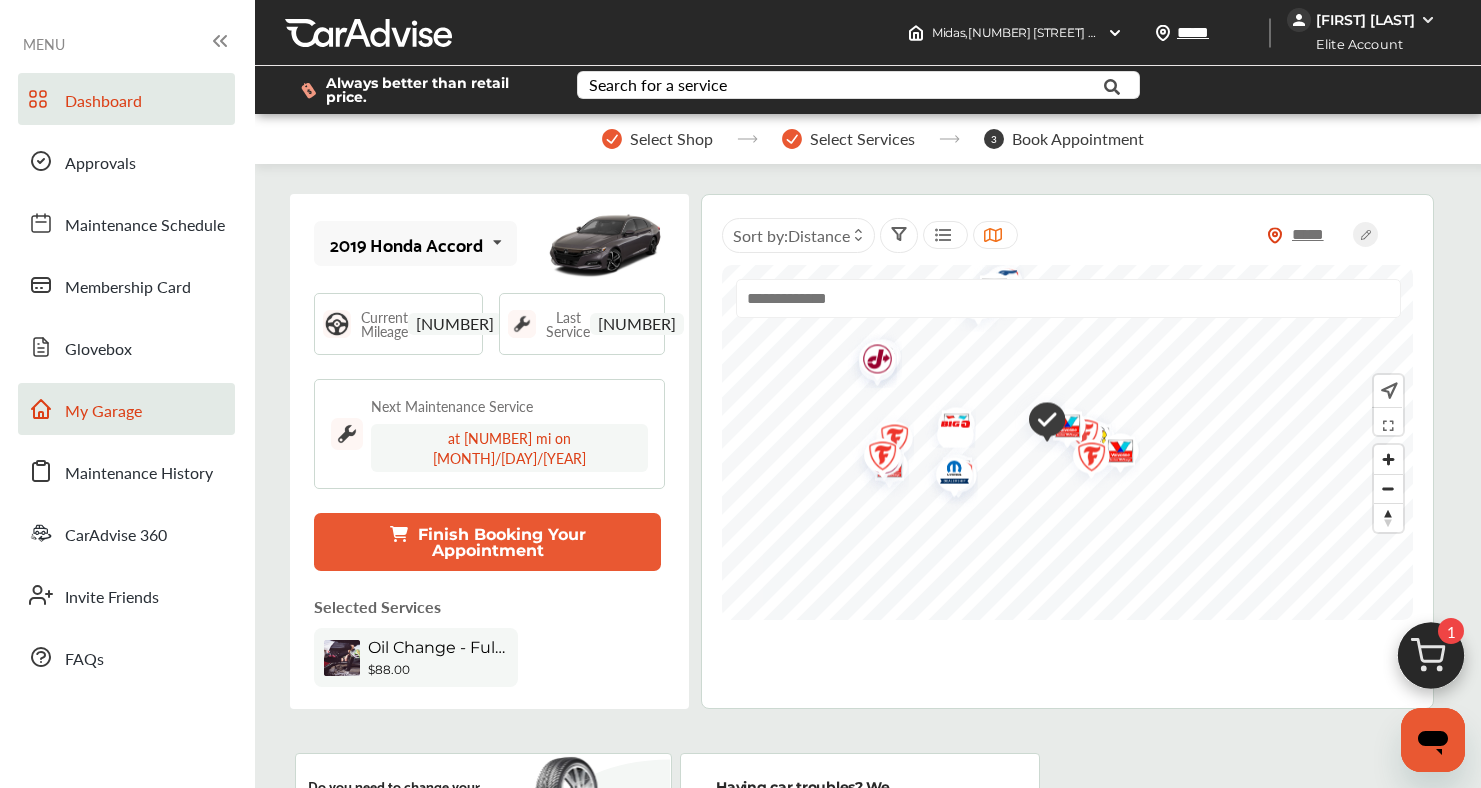click on "My Garage" at bounding box center [103, 412] 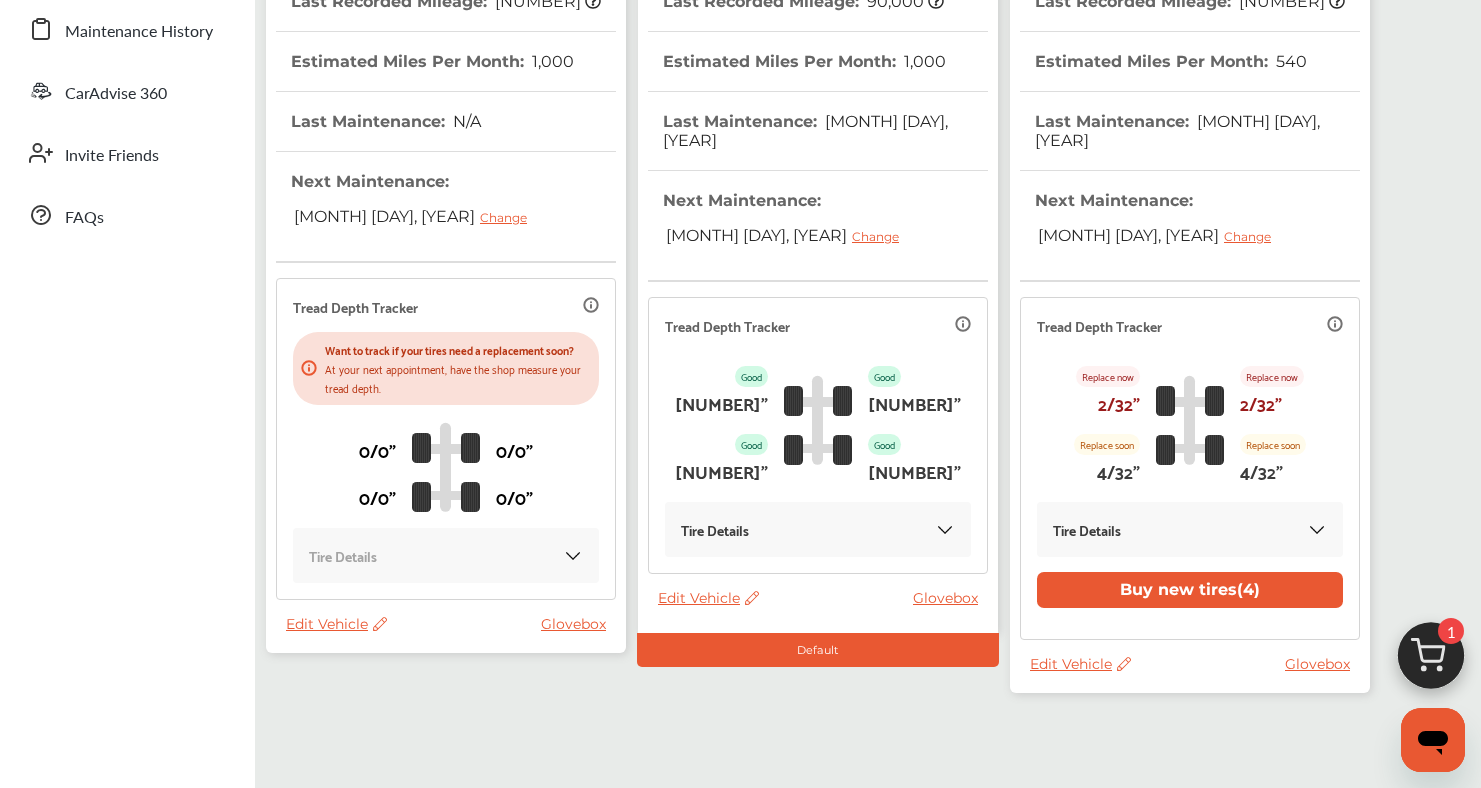scroll, scrollTop: 481, scrollLeft: 0, axis: vertical 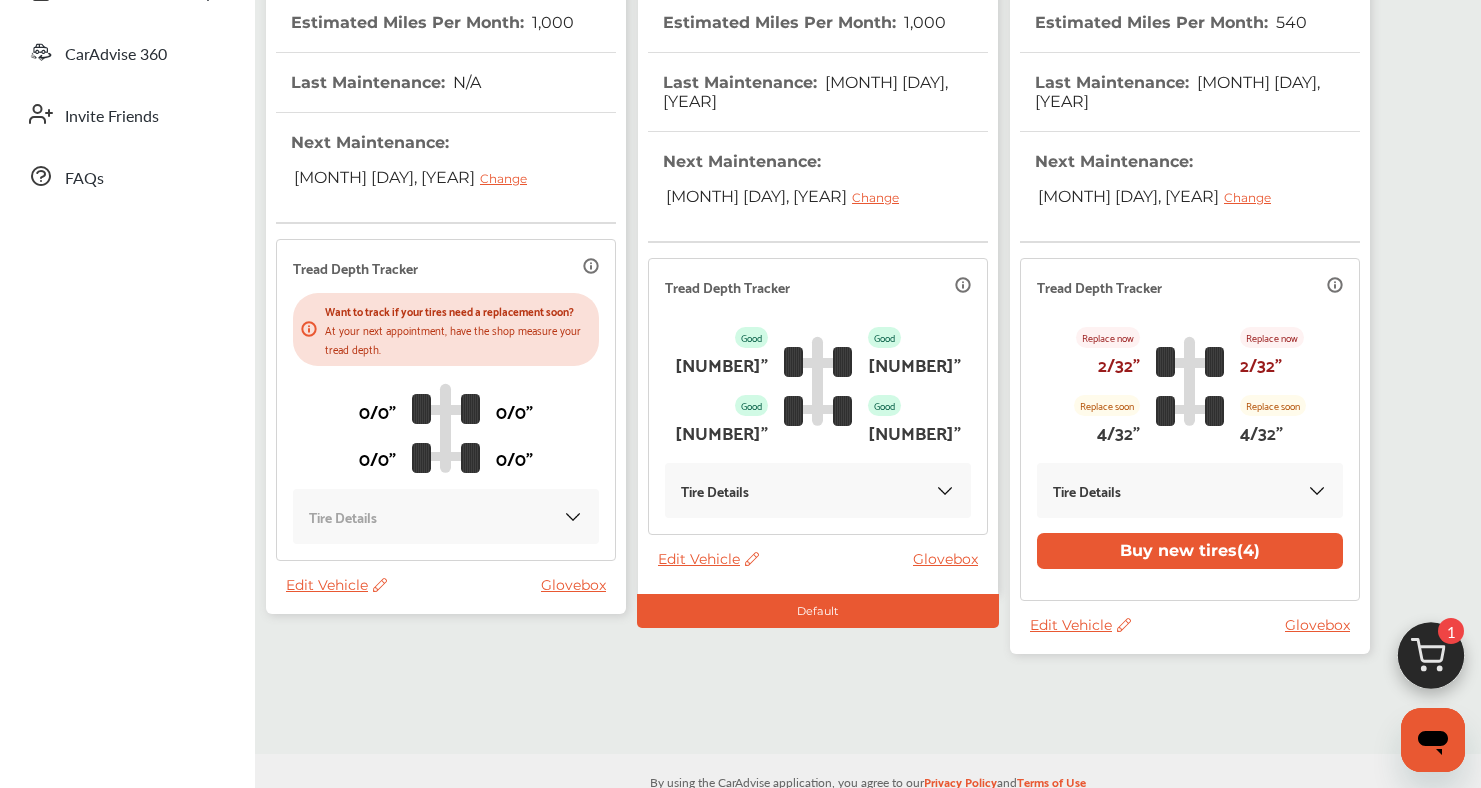click on "Edit Vehicle" at bounding box center (336, 585) 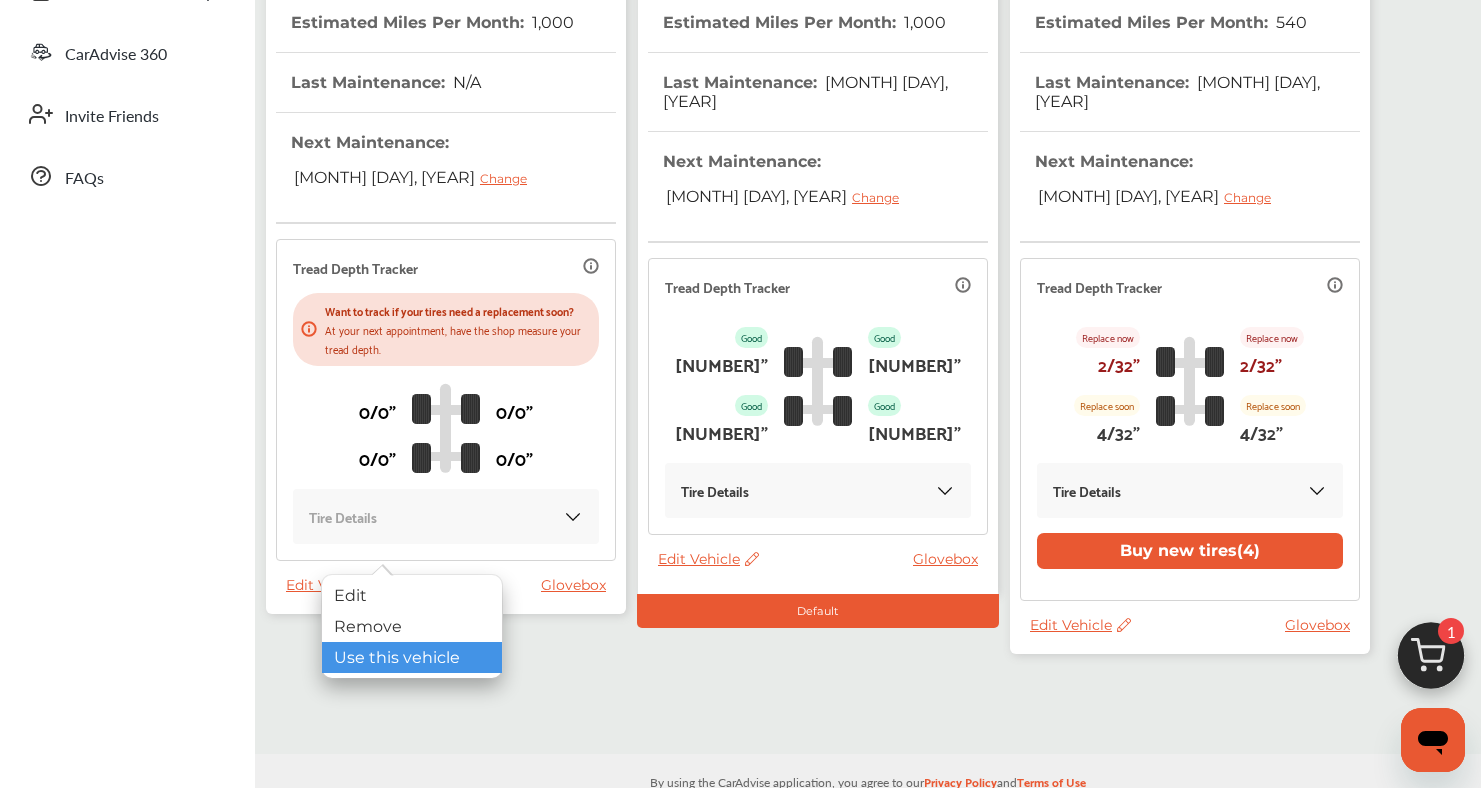 click on "Use this vehicle" at bounding box center [412, 657] 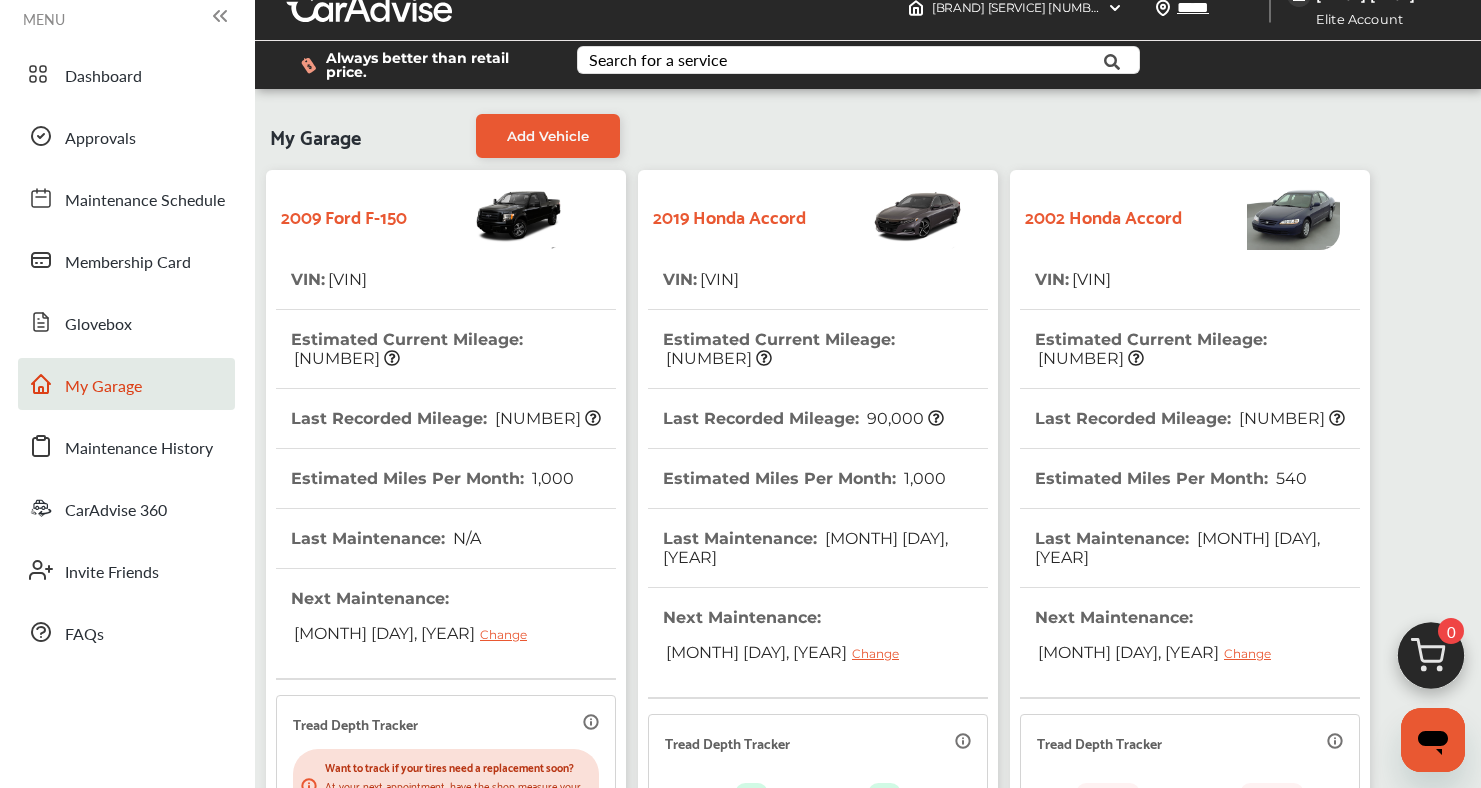 scroll, scrollTop: 0, scrollLeft: 0, axis: both 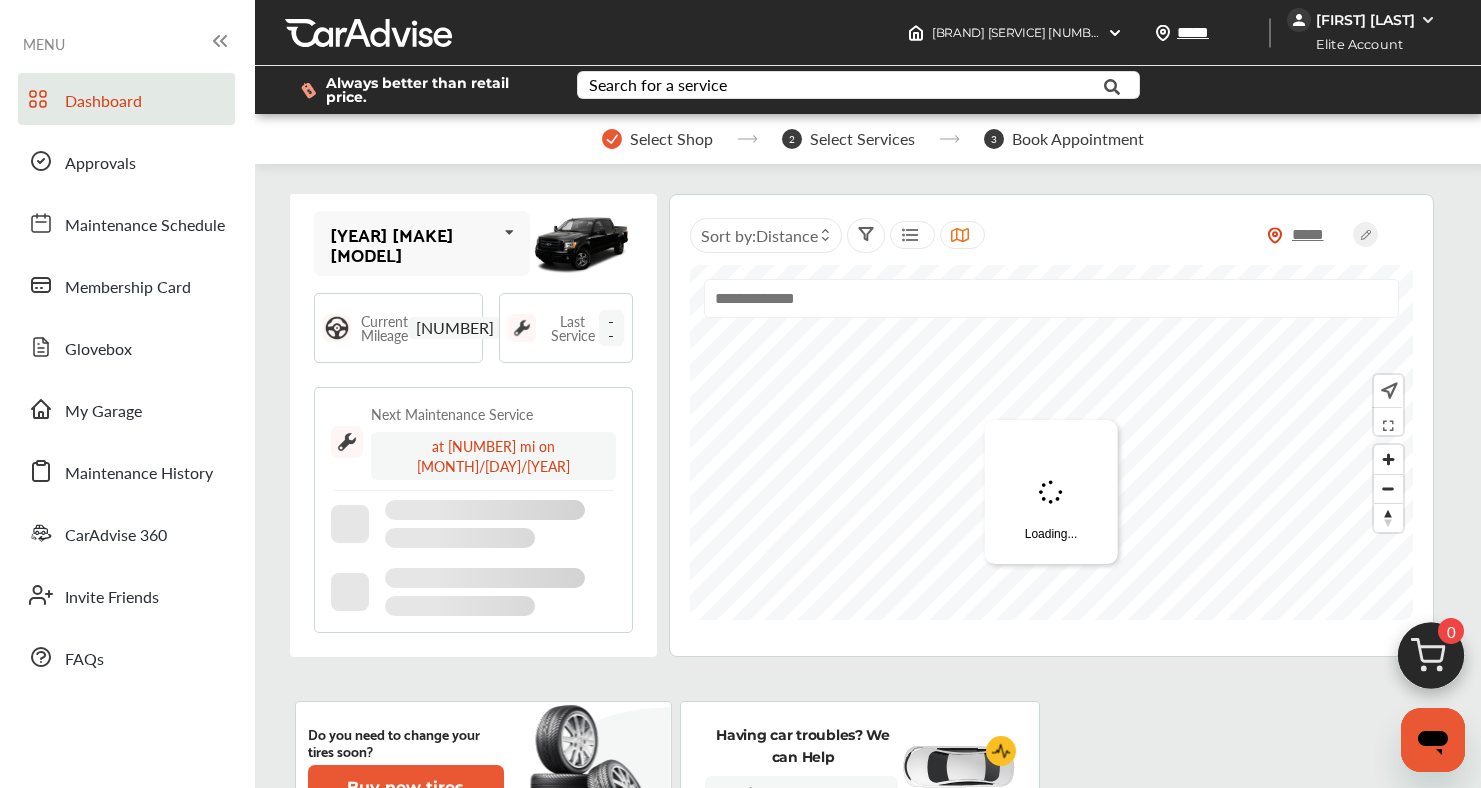 click on "Dashboard" at bounding box center (126, 99) 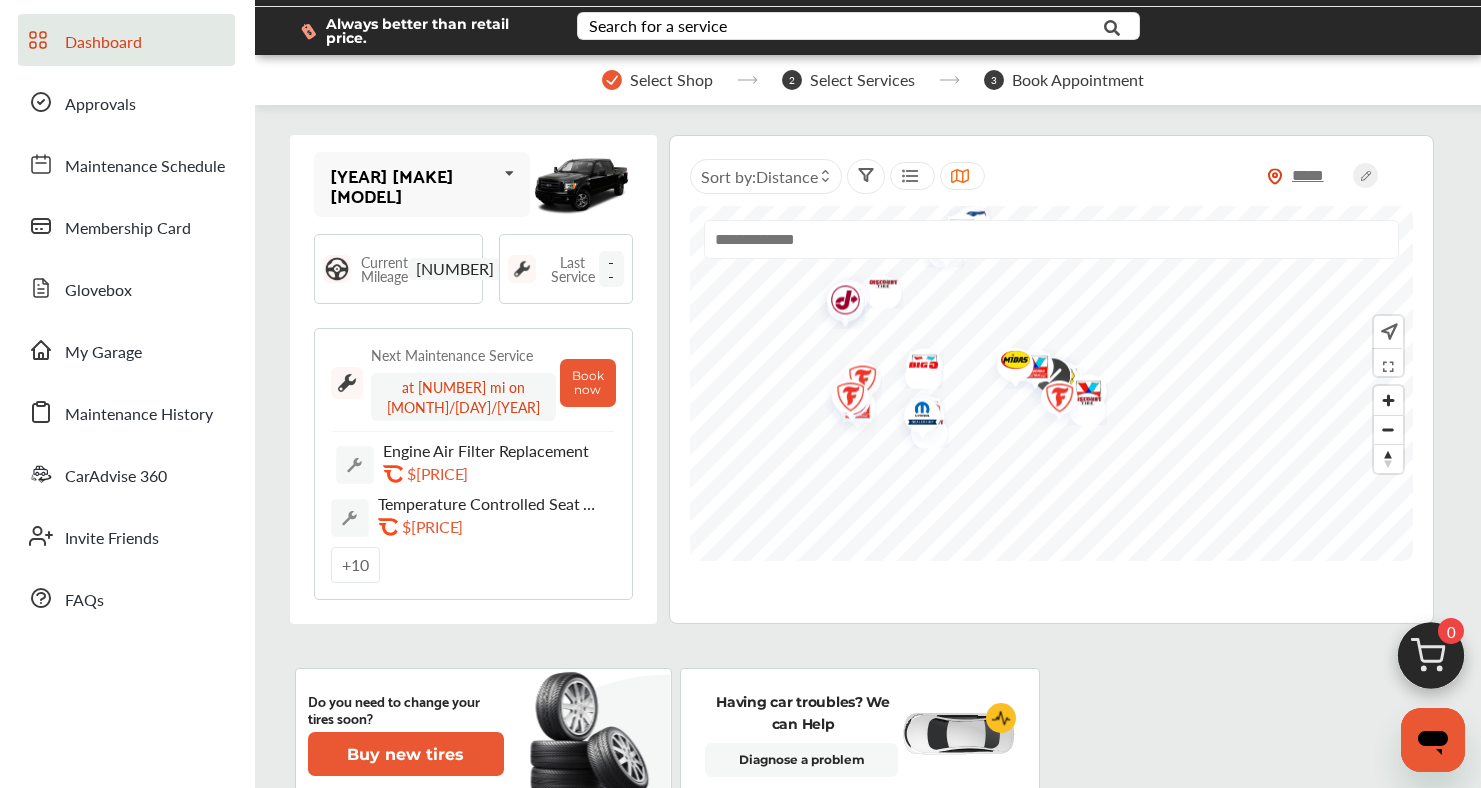 scroll, scrollTop: 254, scrollLeft: 0, axis: vertical 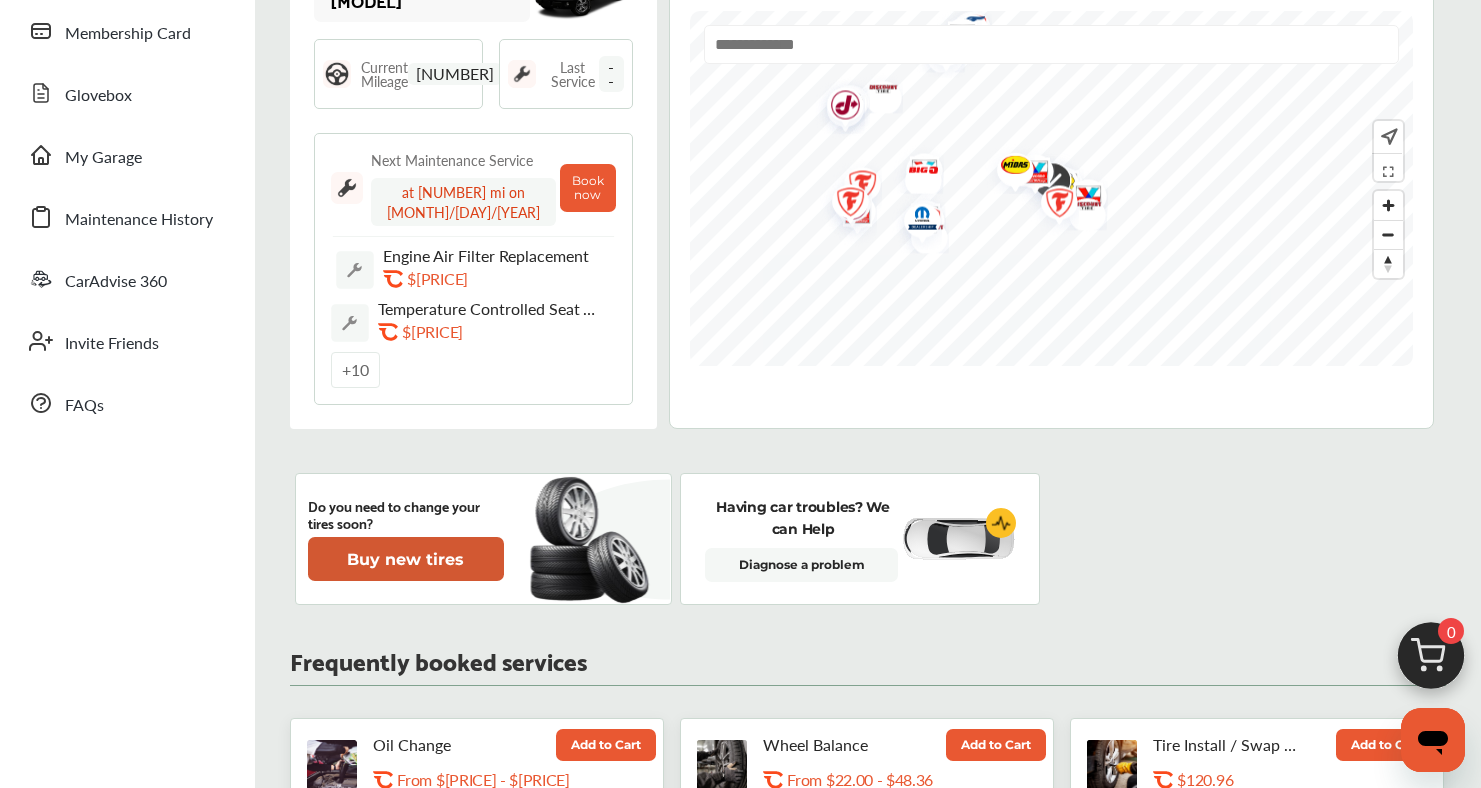 click on "Buy new tires" at bounding box center [406, 559] 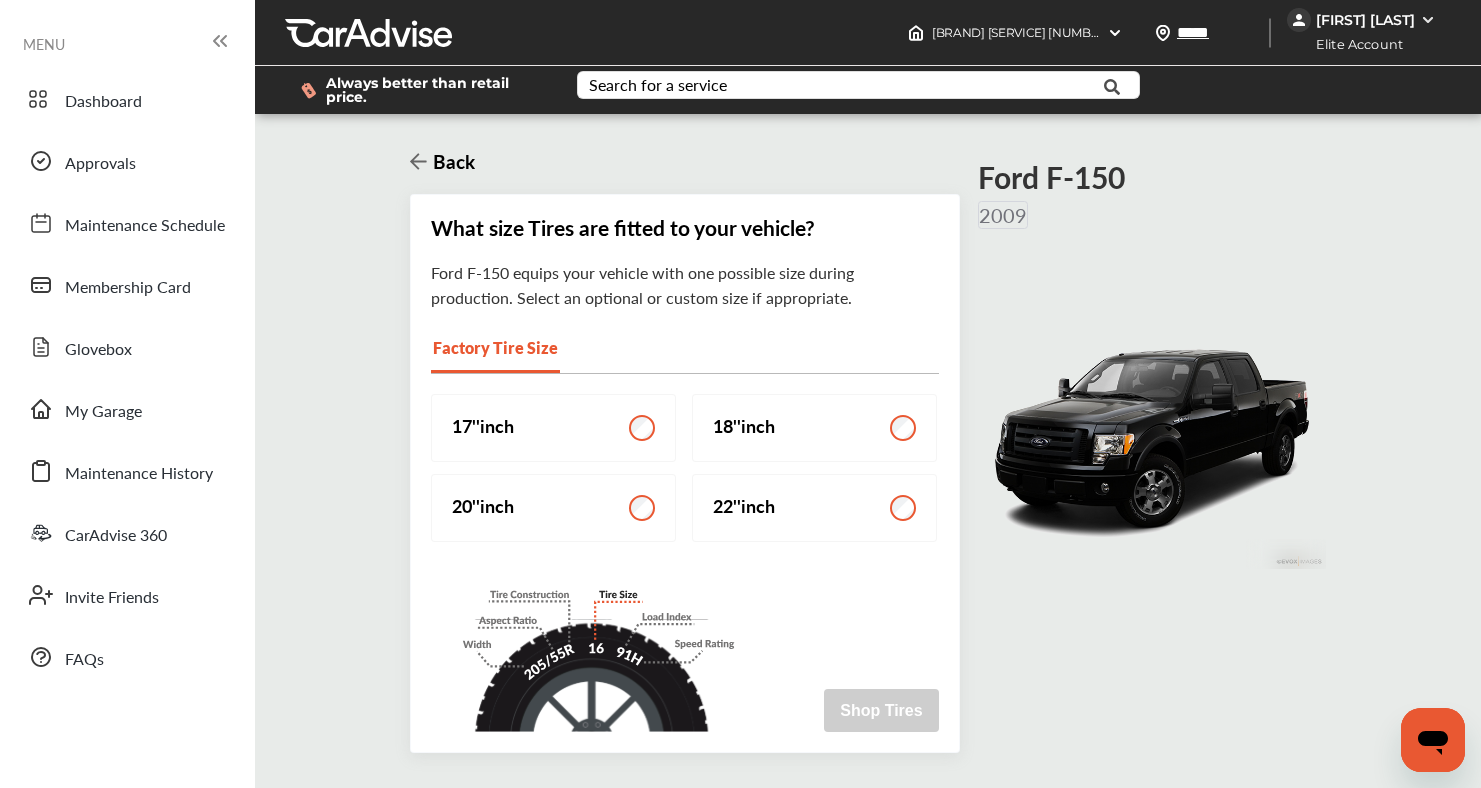 click on "18 ''  inch" at bounding box center (814, 428) 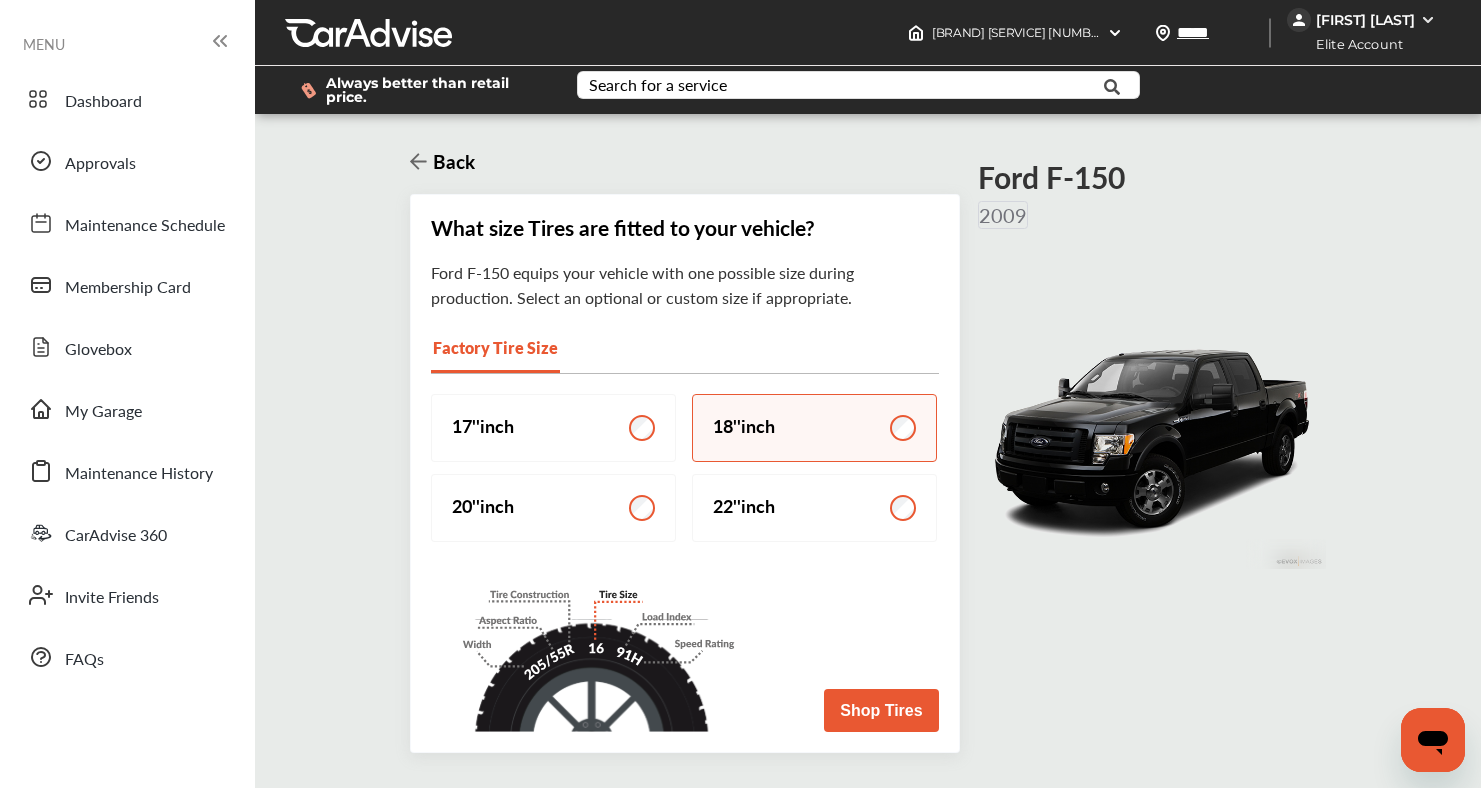 click on "Shop Tires" at bounding box center (881, 710) 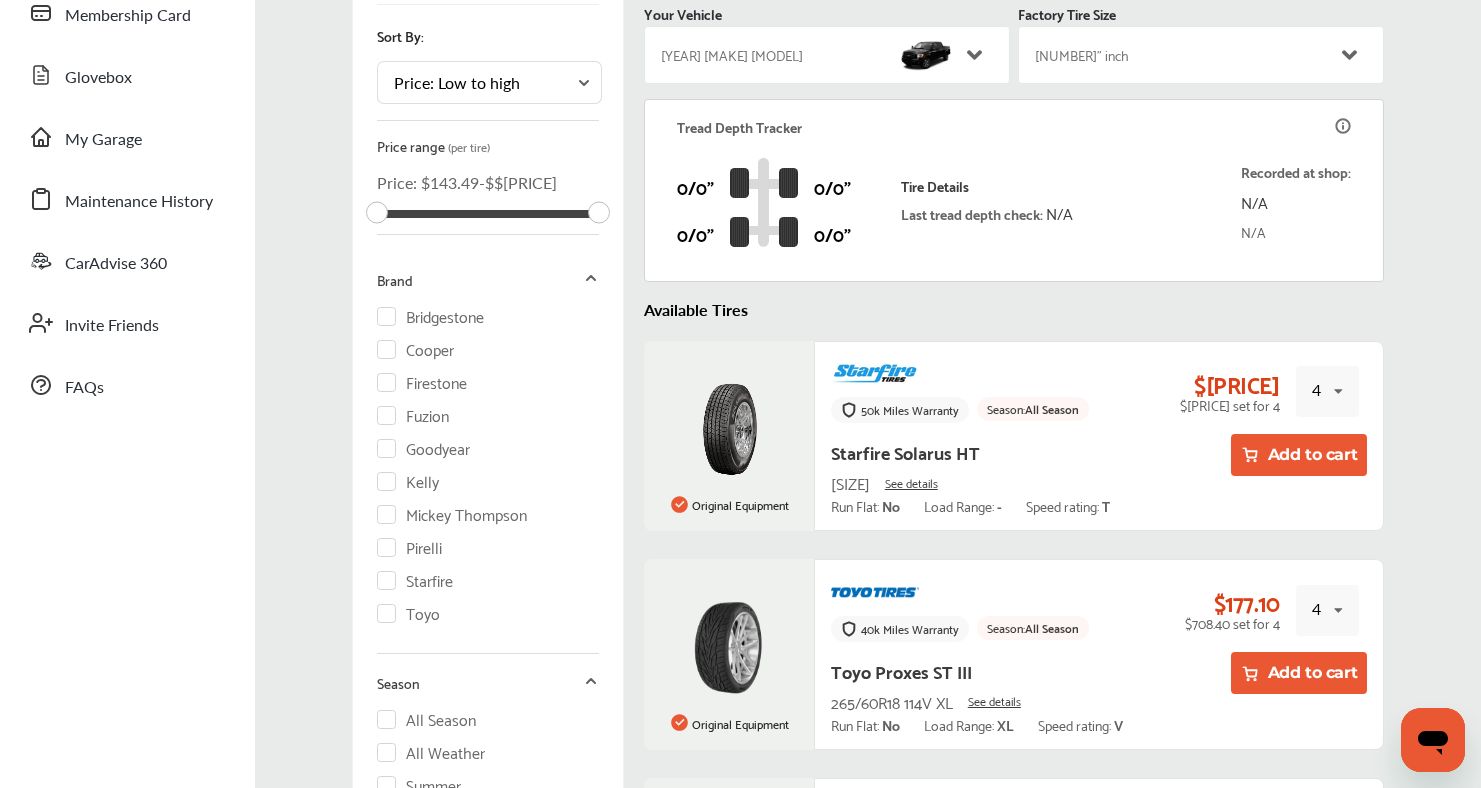 scroll, scrollTop: 467, scrollLeft: 0, axis: vertical 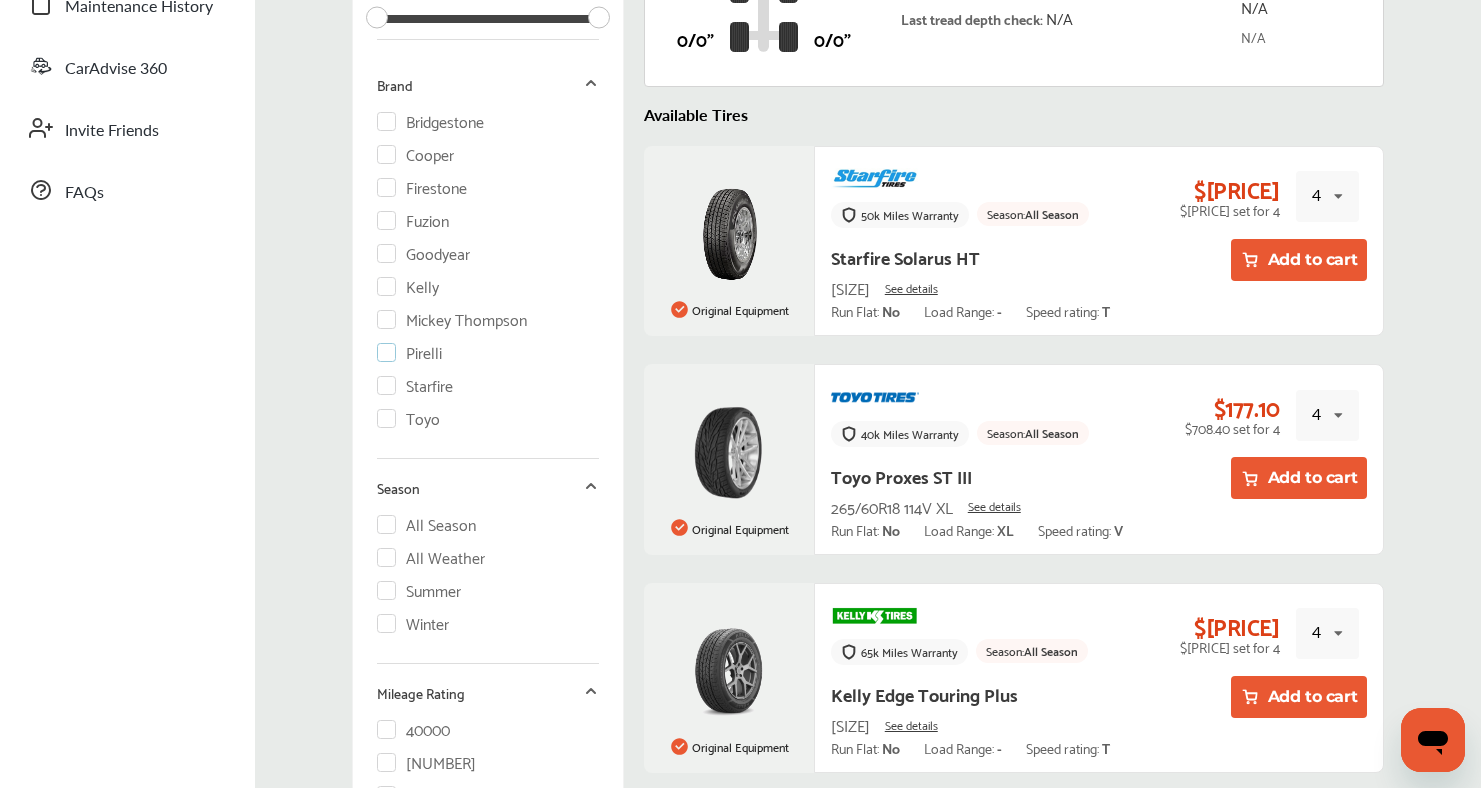 click on "Pirelli" at bounding box center (410, 351) 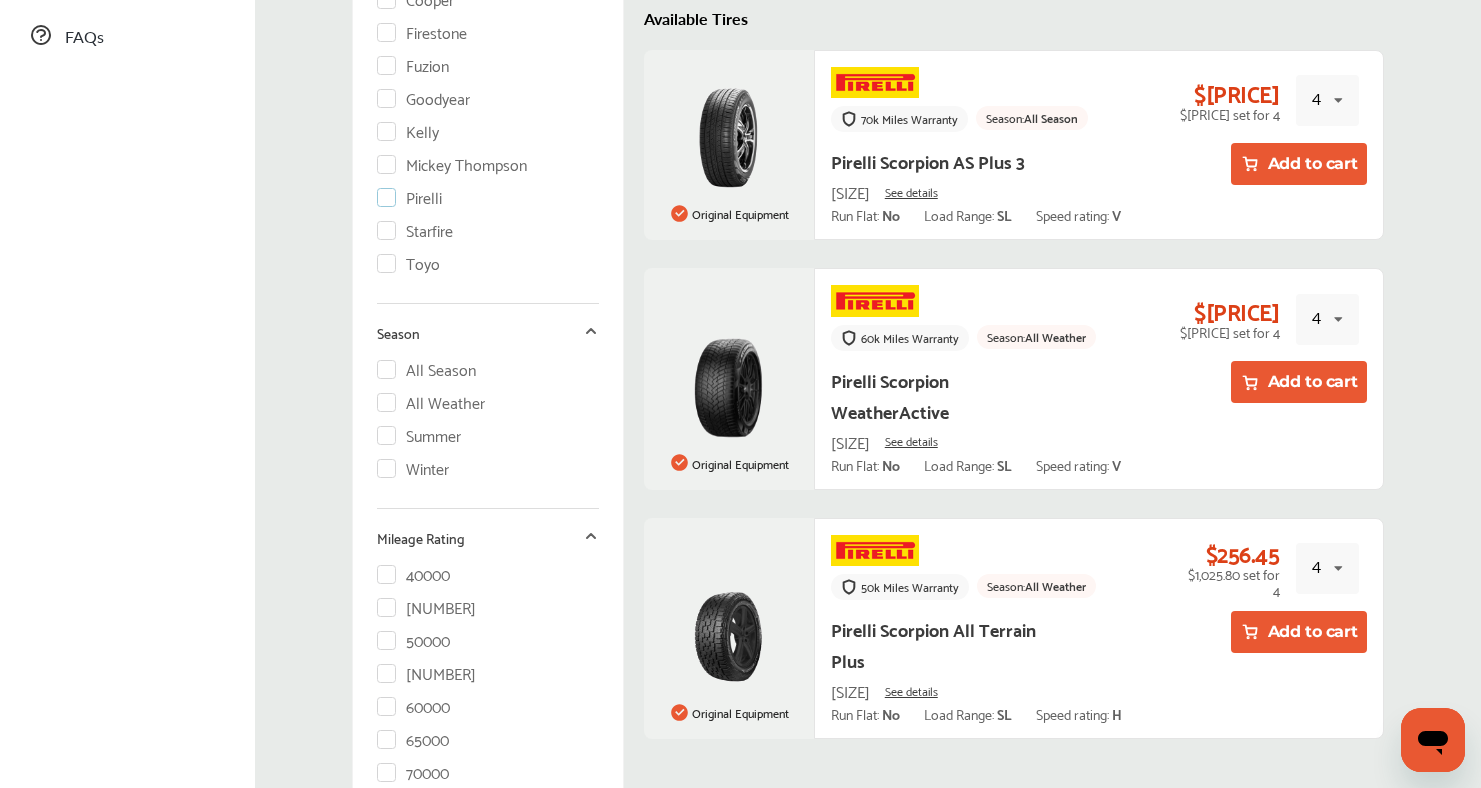 scroll, scrollTop: 609, scrollLeft: 0, axis: vertical 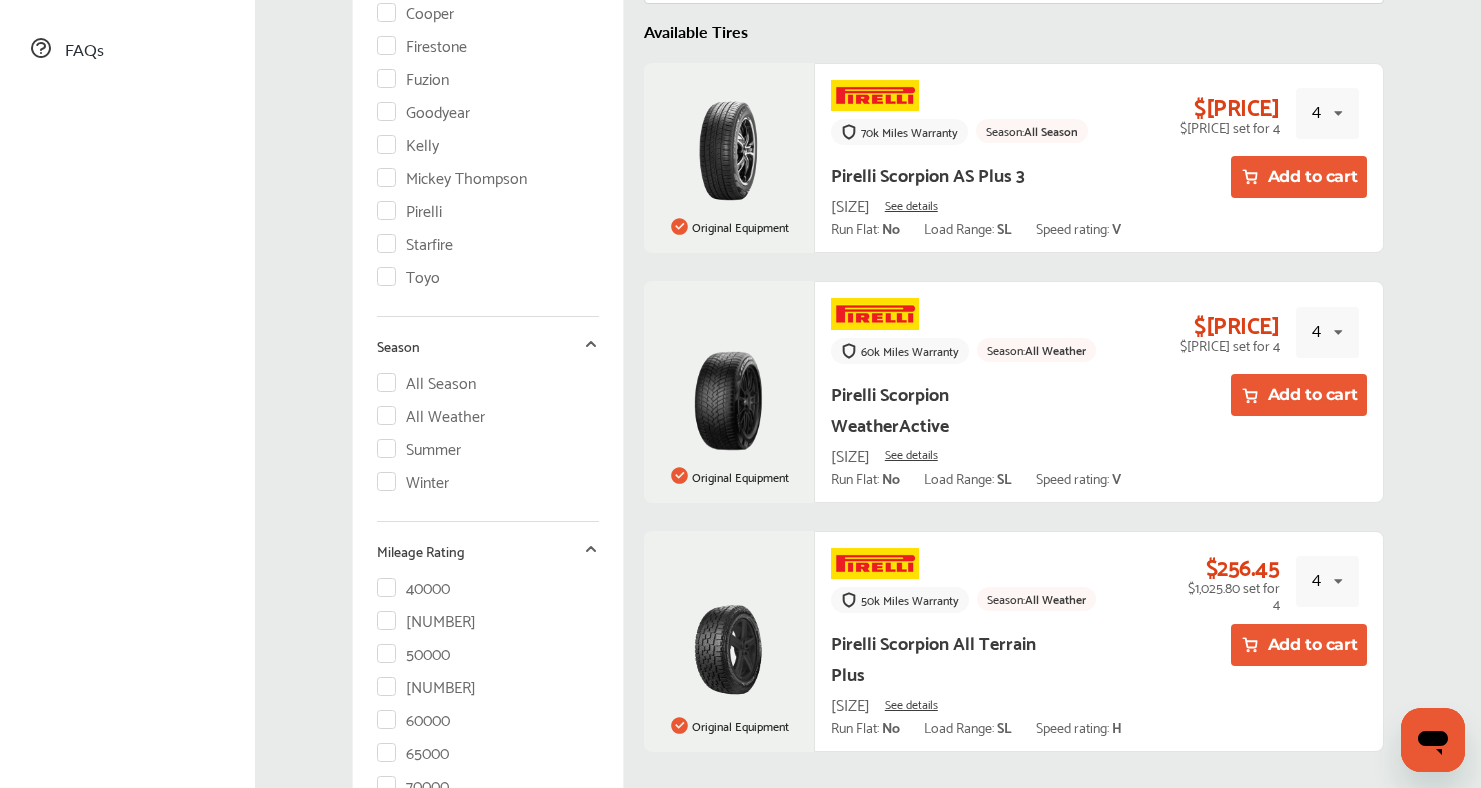 click on "Add to cart" at bounding box center (1299, 177) 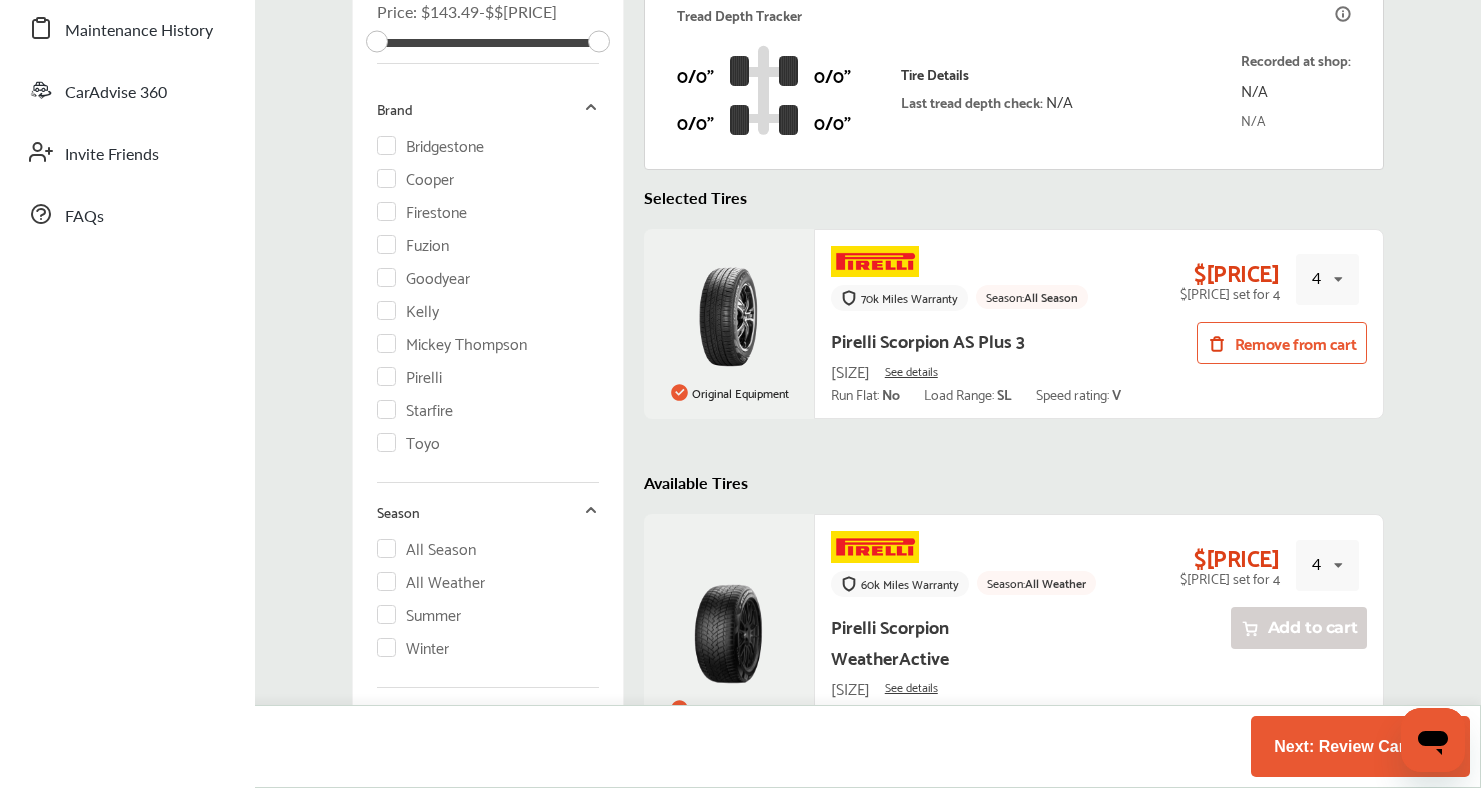 scroll, scrollTop: 455, scrollLeft: 0, axis: vertical 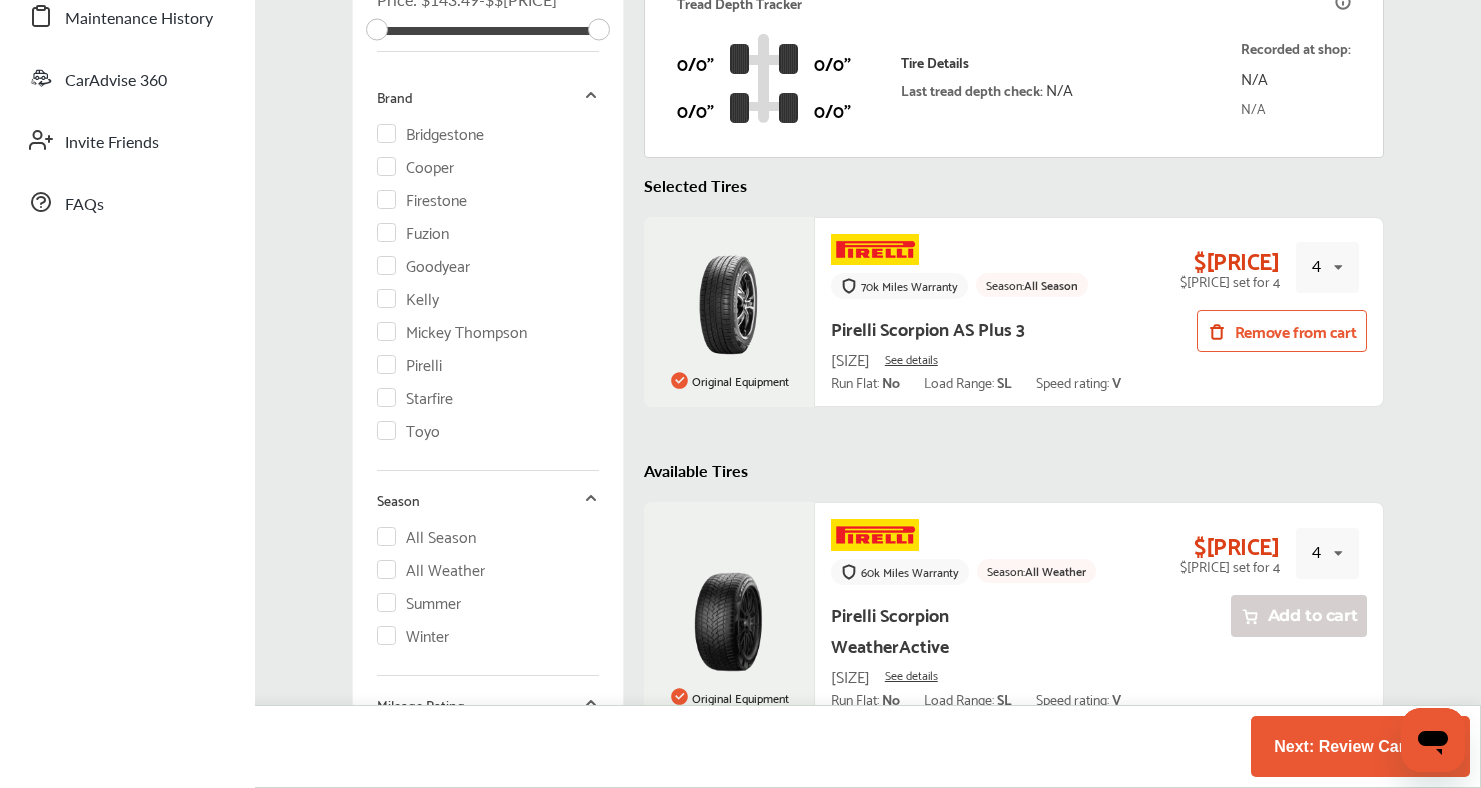 click on "Next: Review Cart 4" at bounding box center [1360, 746] 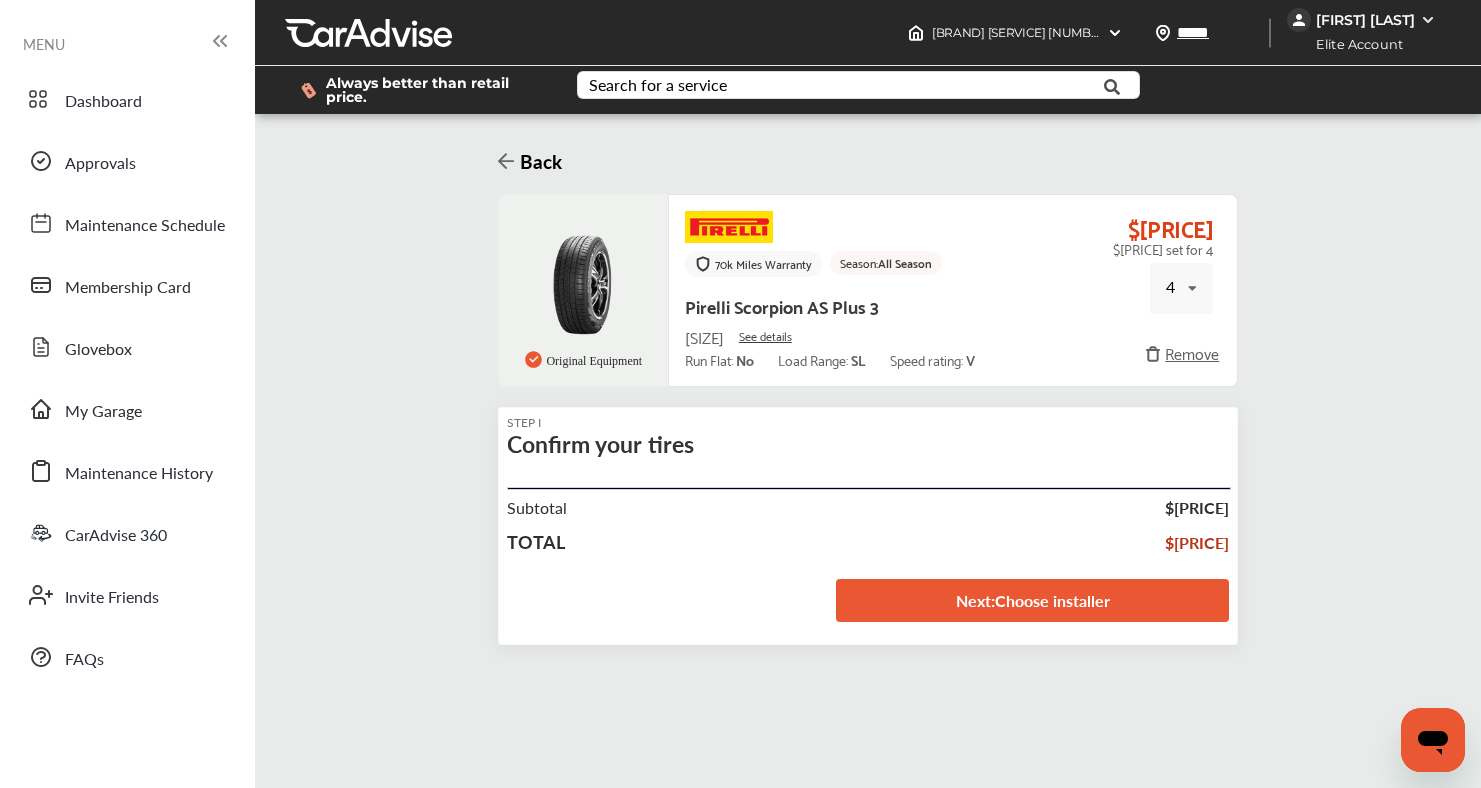 click on "Next :  Choose installer" at bounding box center [1032, 600] 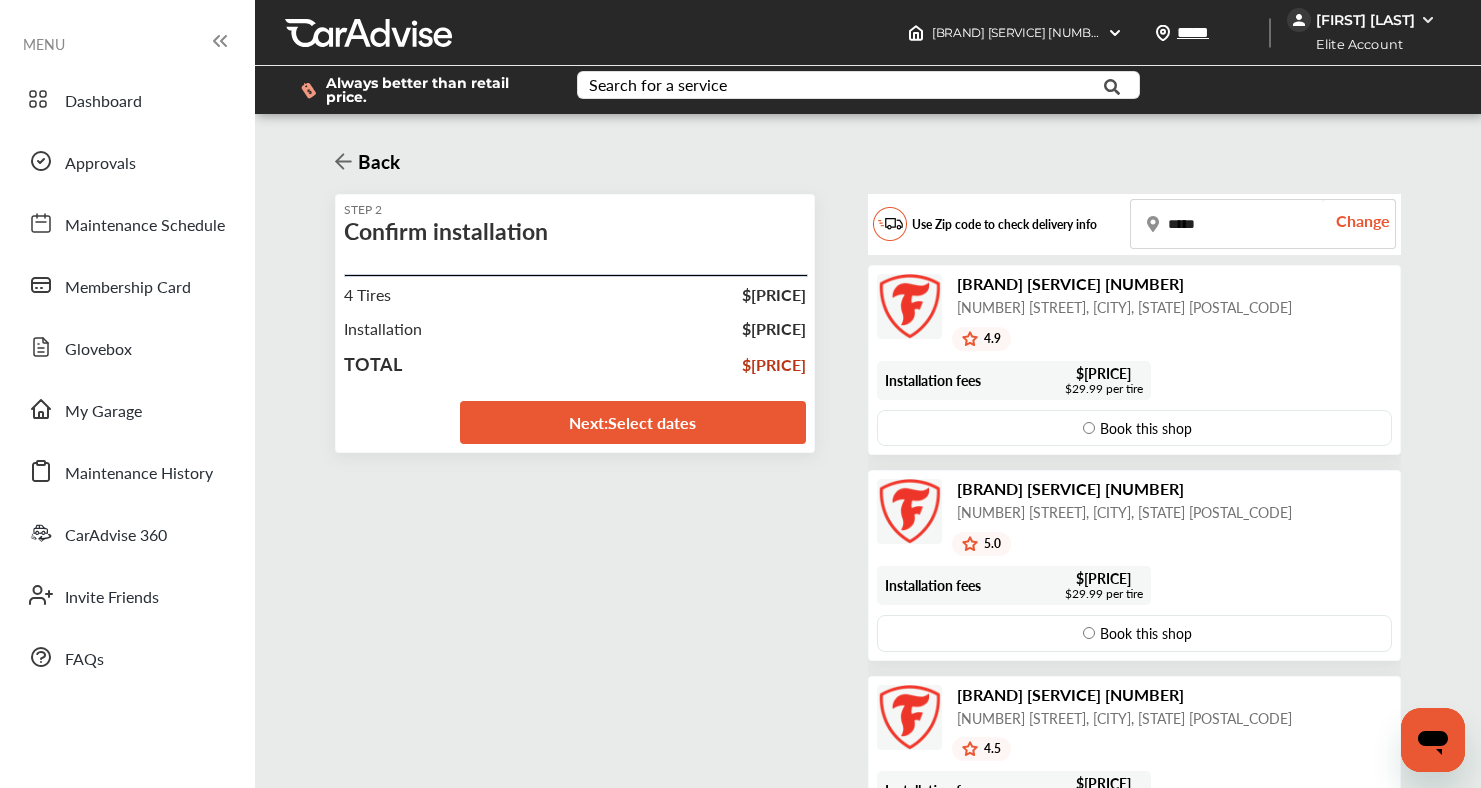 click on "Next :  Select dates" at bounding box center [633, 422] 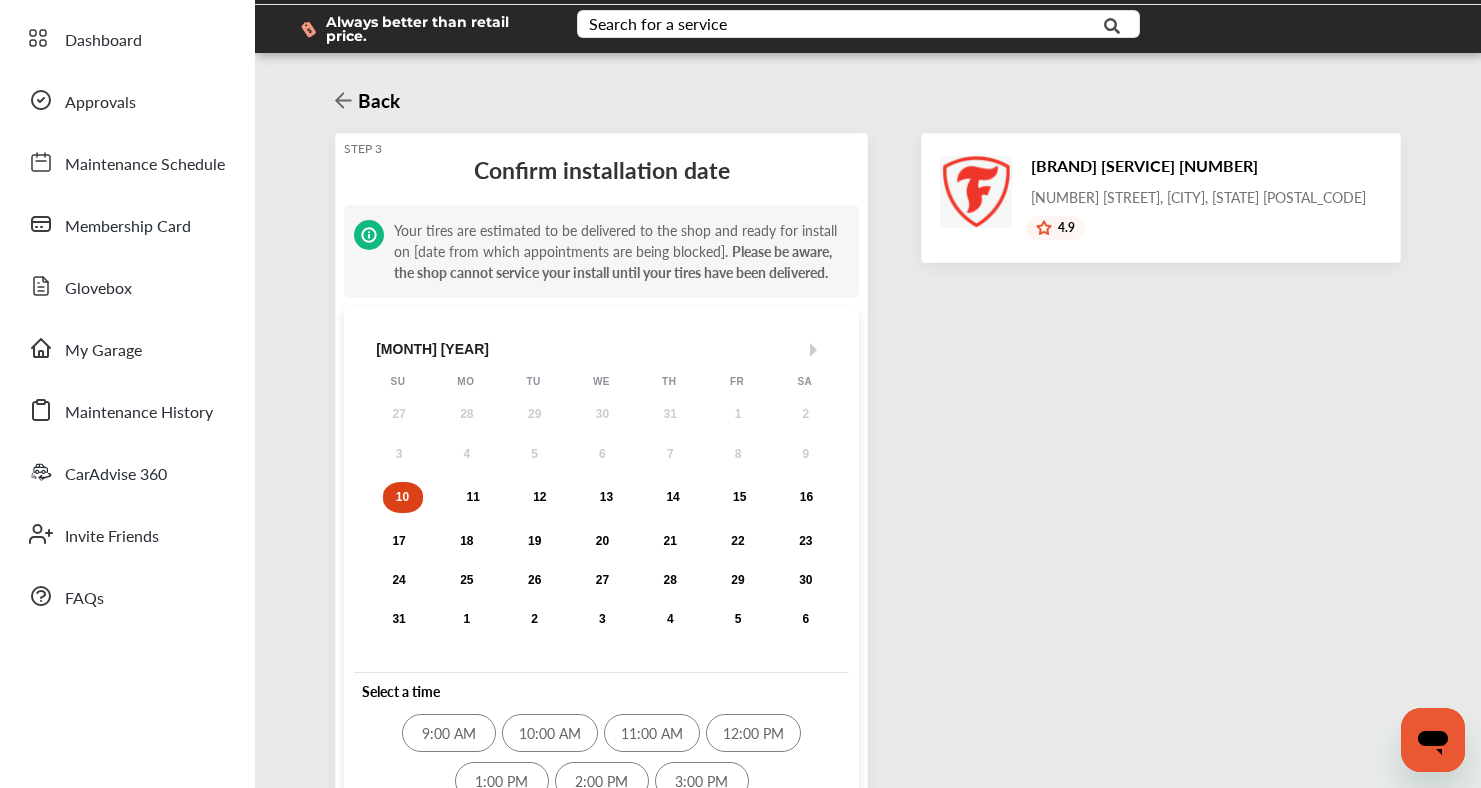 scroll, scrollTop: 190, scrollLeft: 0, axis: vertical 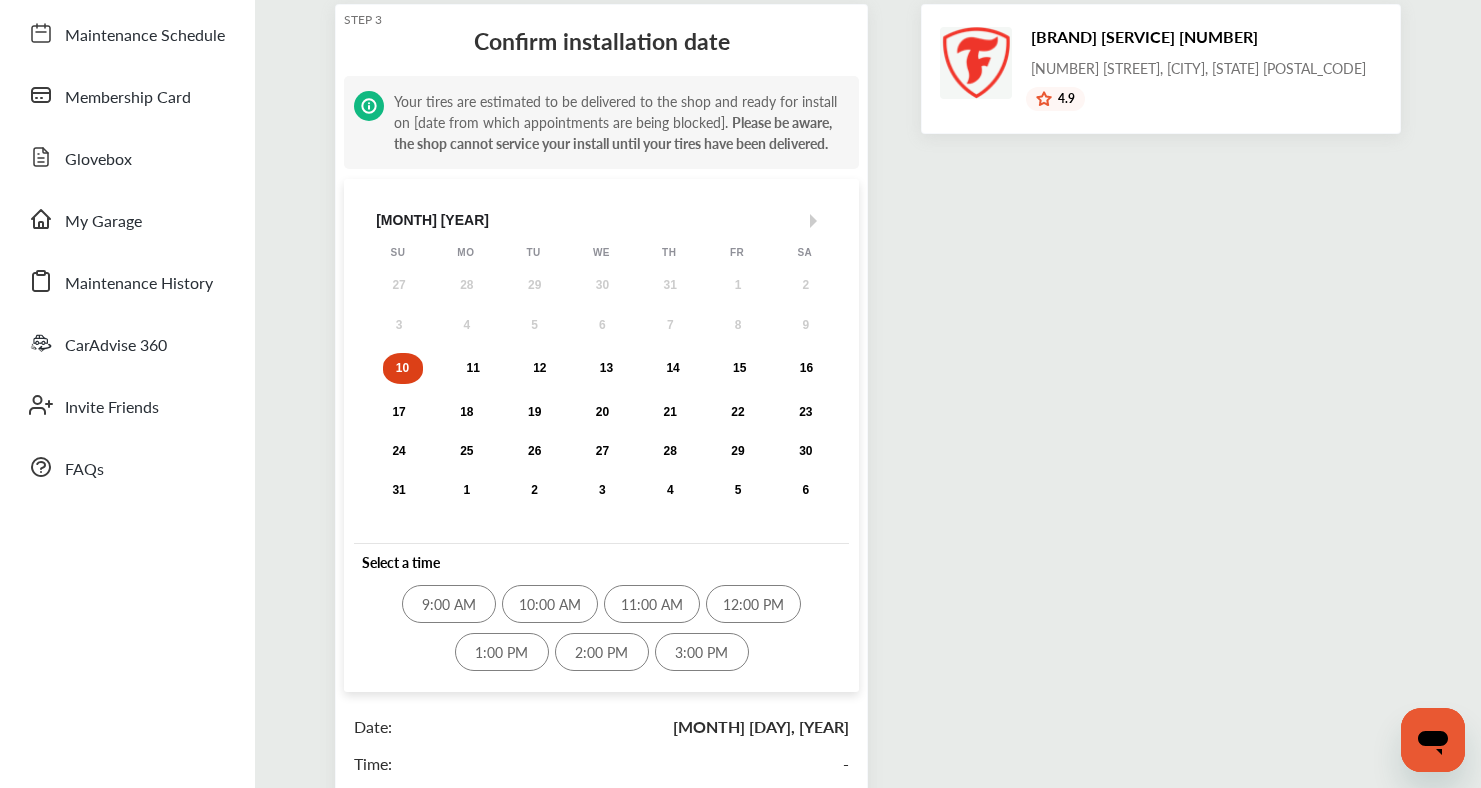 click on "9:00 AM" at bounding box center [449, 604] 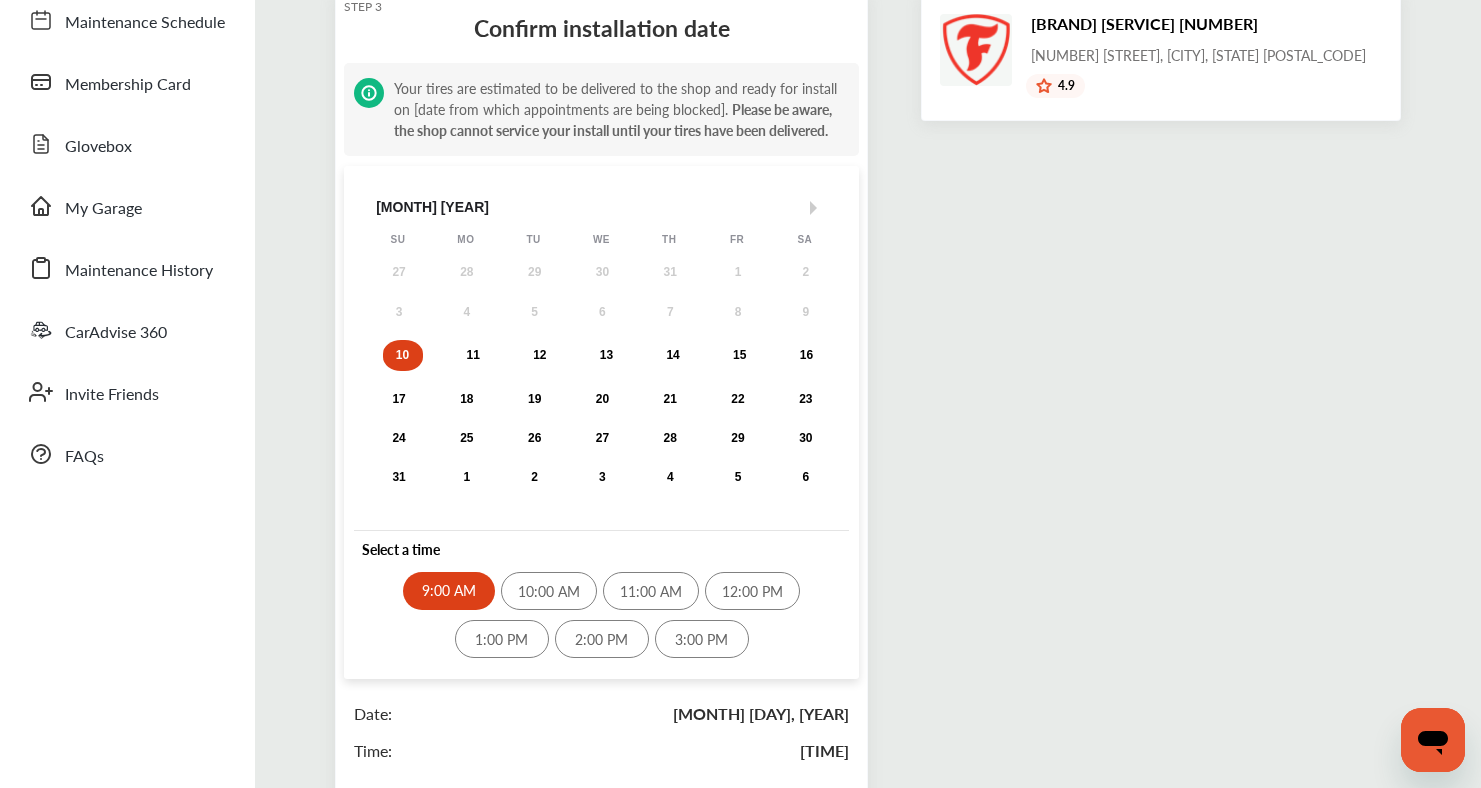 scroll, scrollTop: 402, scrollLeft: 0, axis: vertical 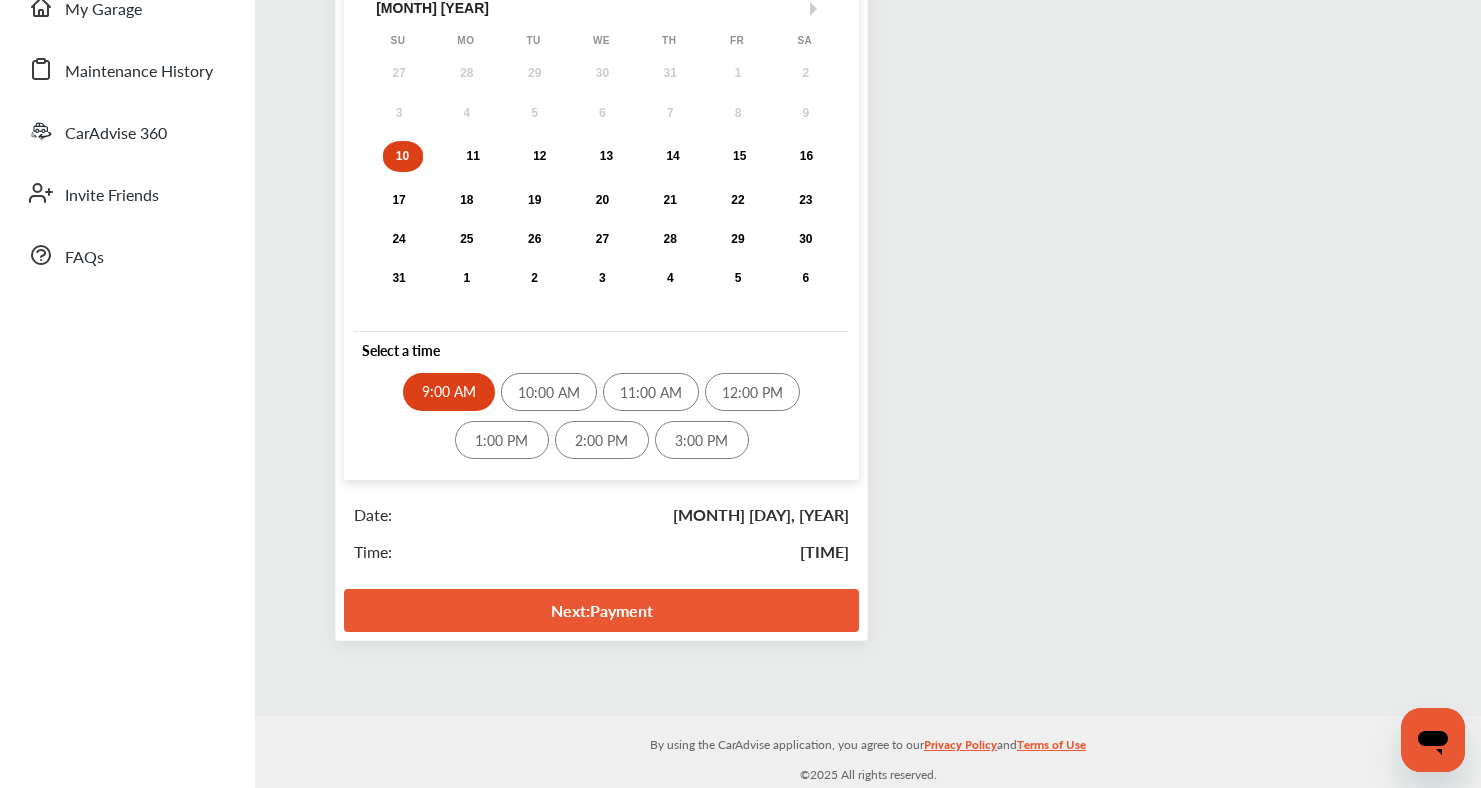 click on "Next :  Payment" at bounding box center (601, 610) 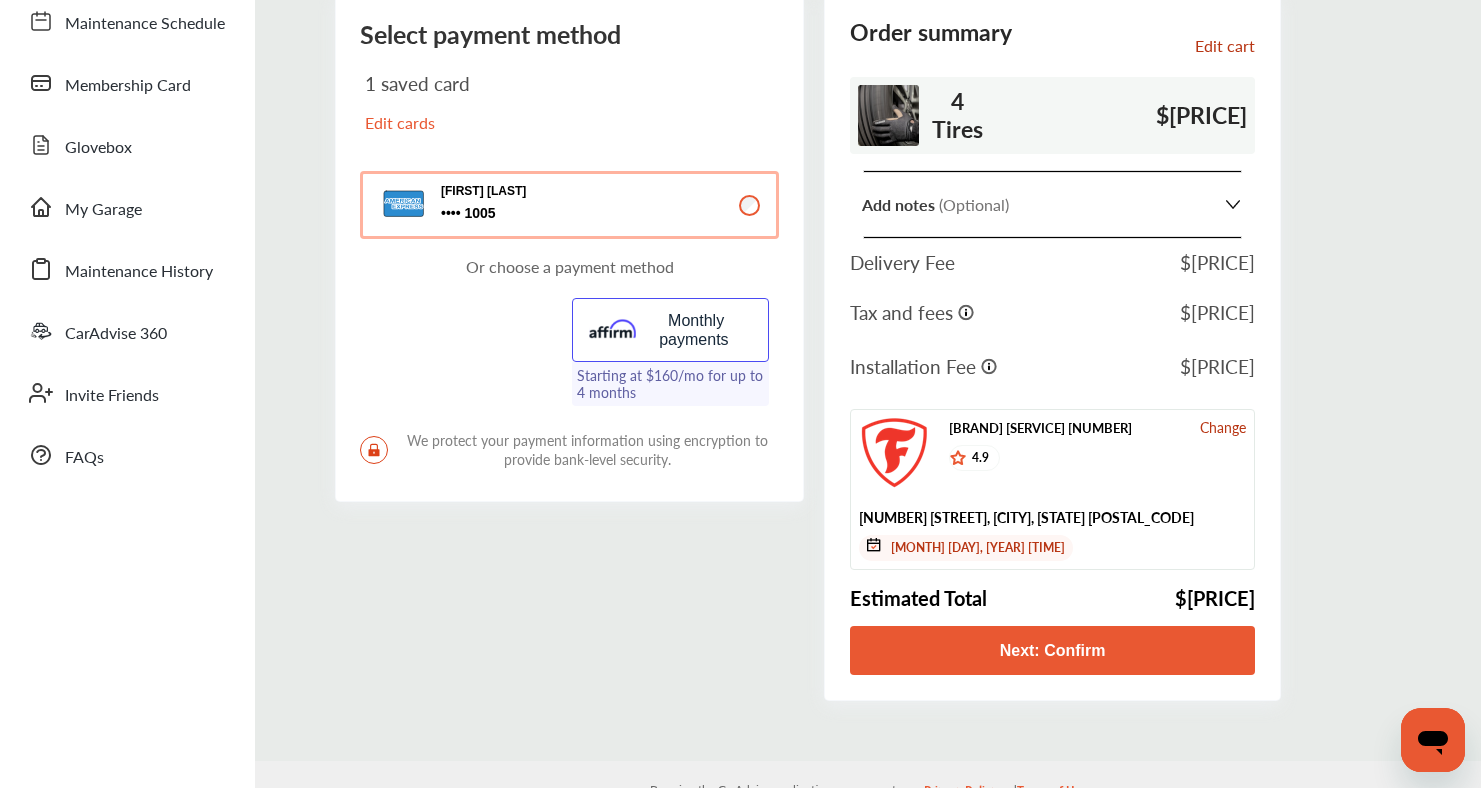 scroll, scrollTop: 189, scrollLeft: 0, axis: vertical 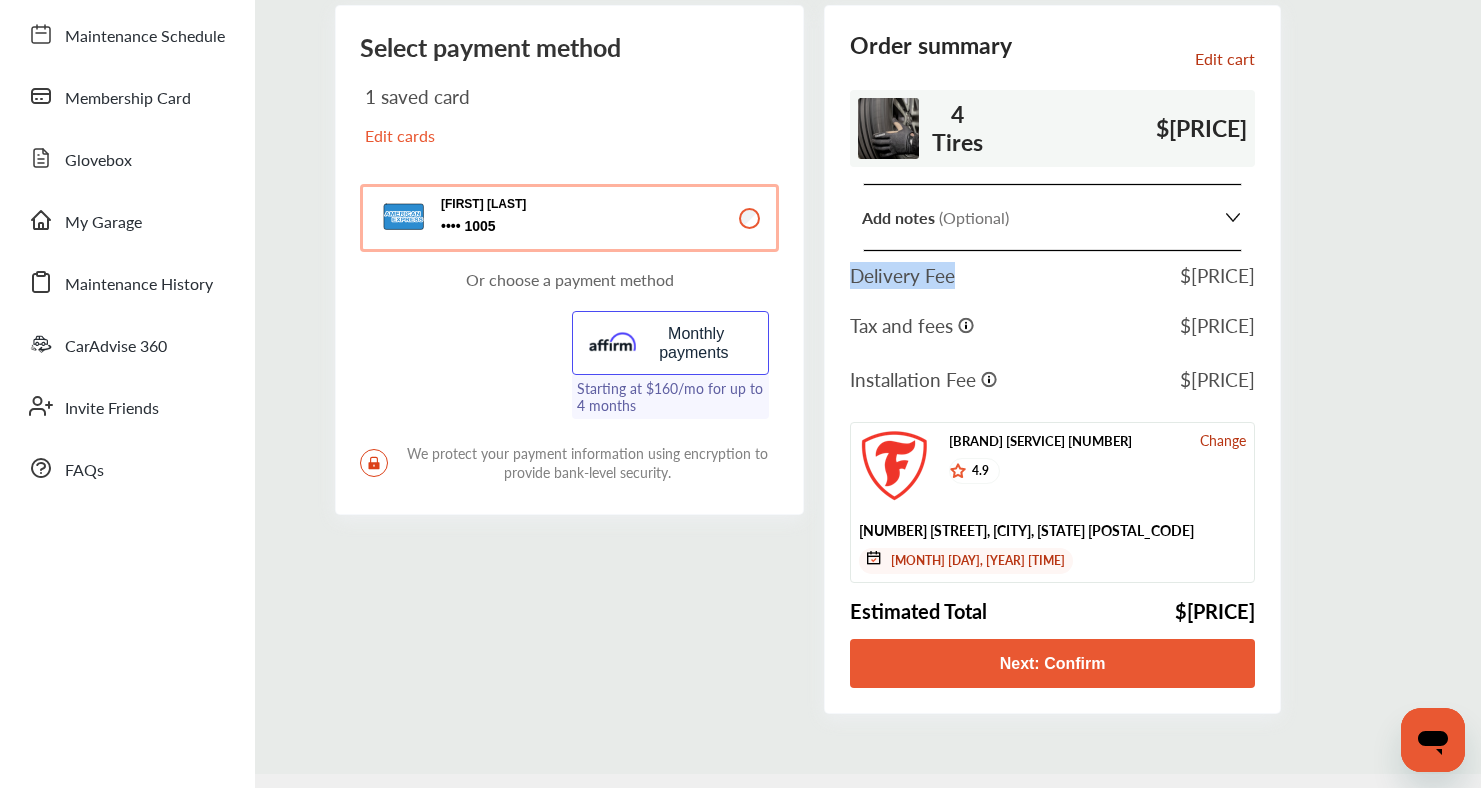 drag, startPoint x: 853, startPoint y: 275, endPoint x: 988, endPoint y: 281, distance: 135.13327 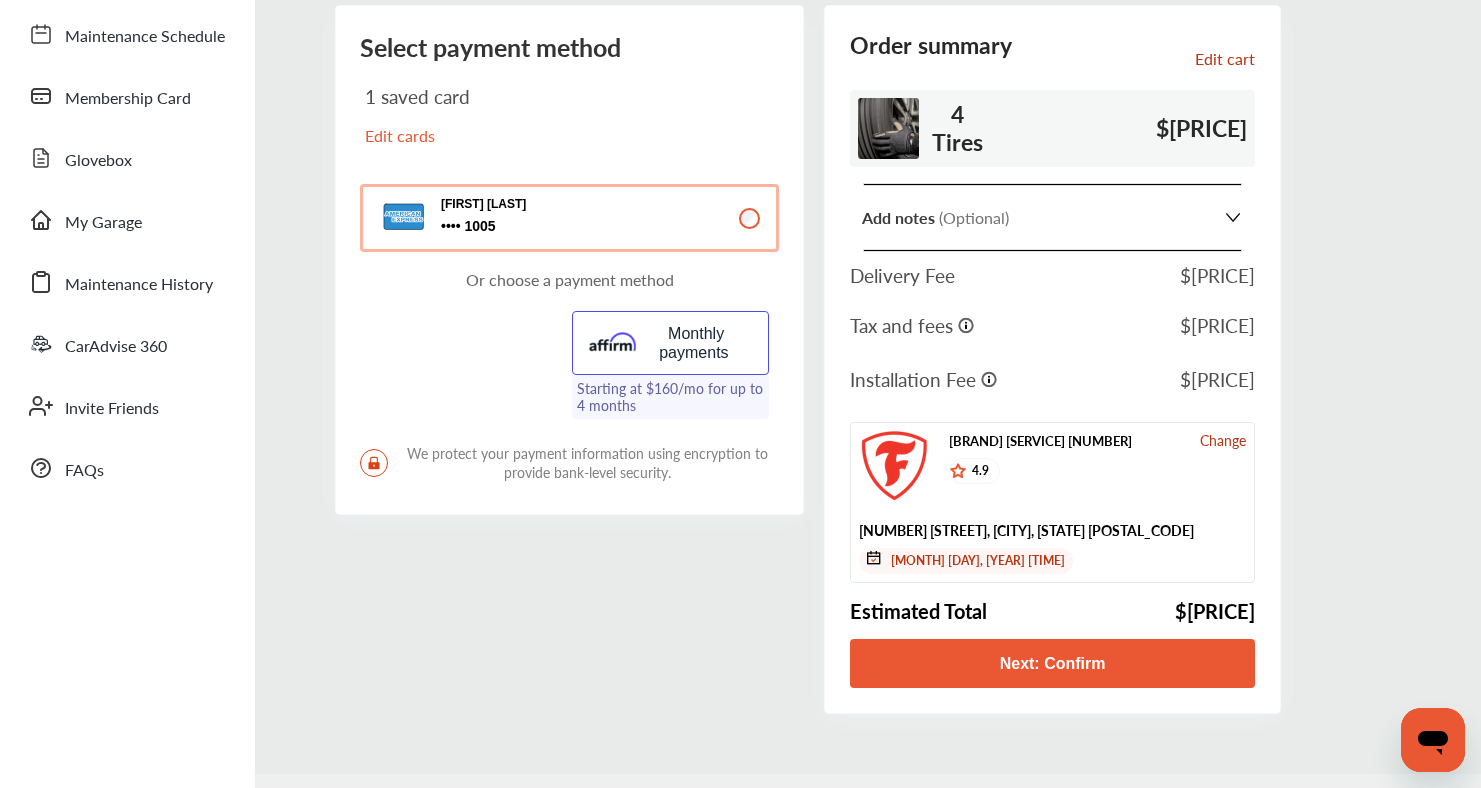 click on "Add notes   (Optional)" at bounding box center [1052, 217] 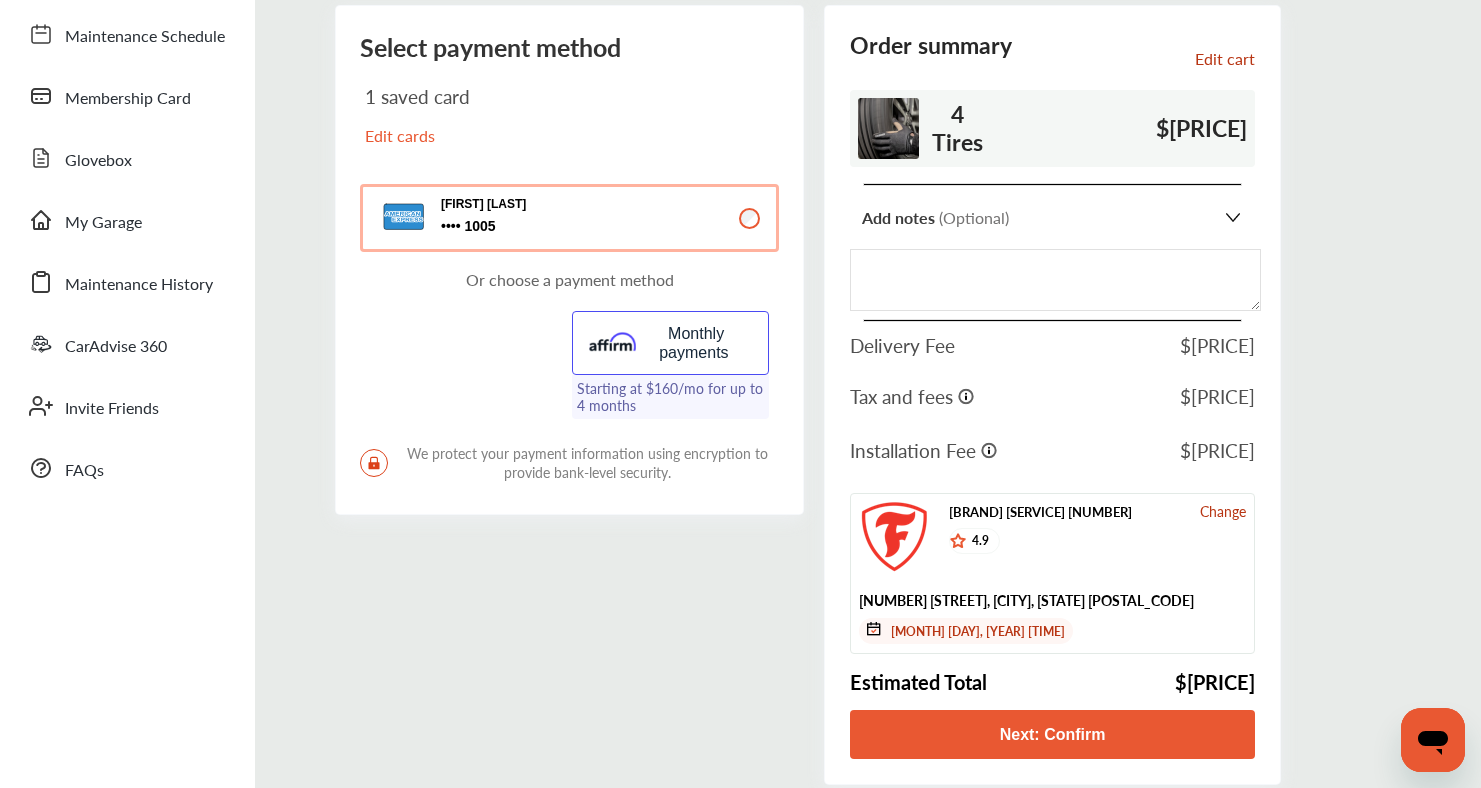 click on "Add notes   (Optional)" at bounding box center (1052, 217) 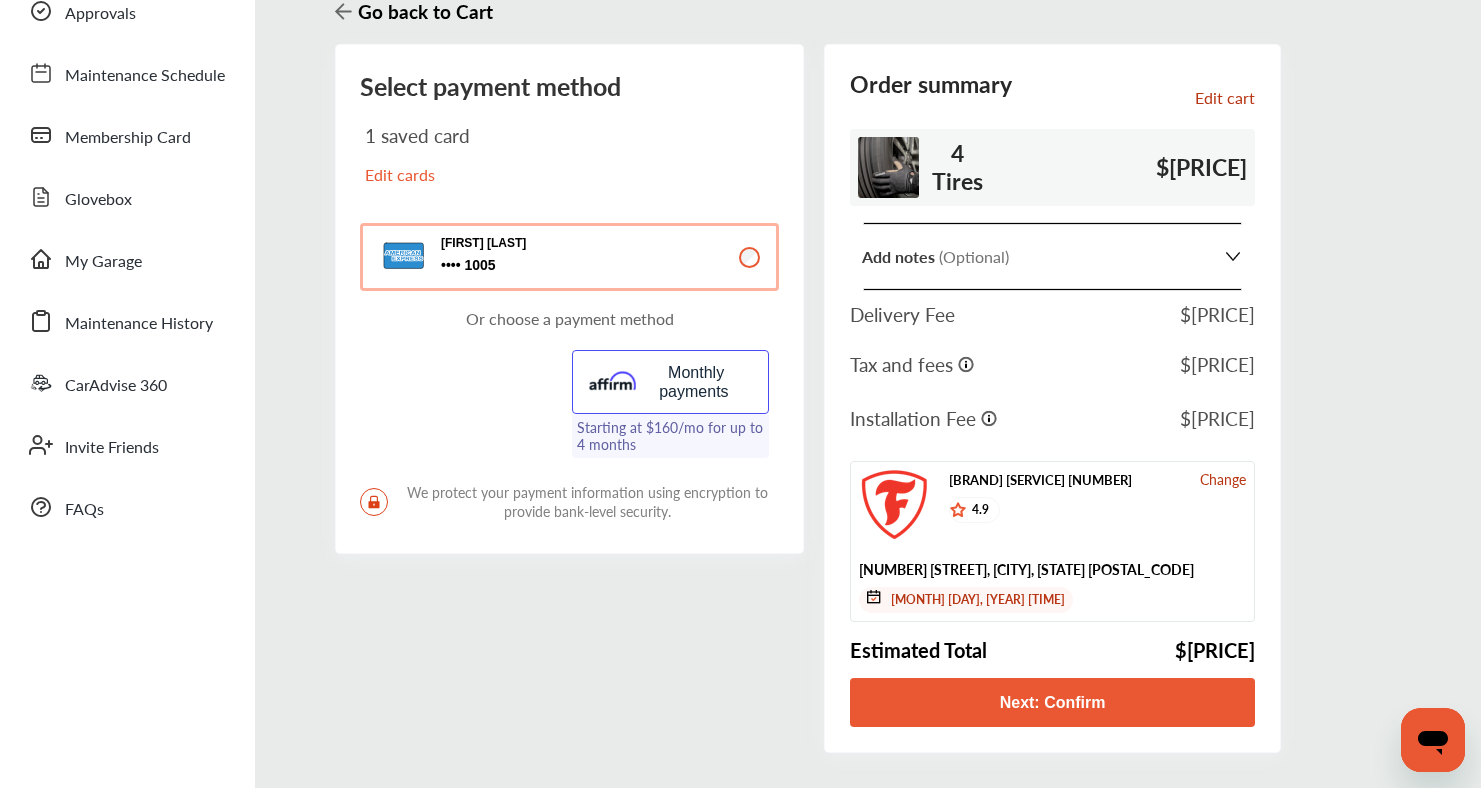 scroll, scrollTop: 99, scrollLeft: 0, axis: vertical 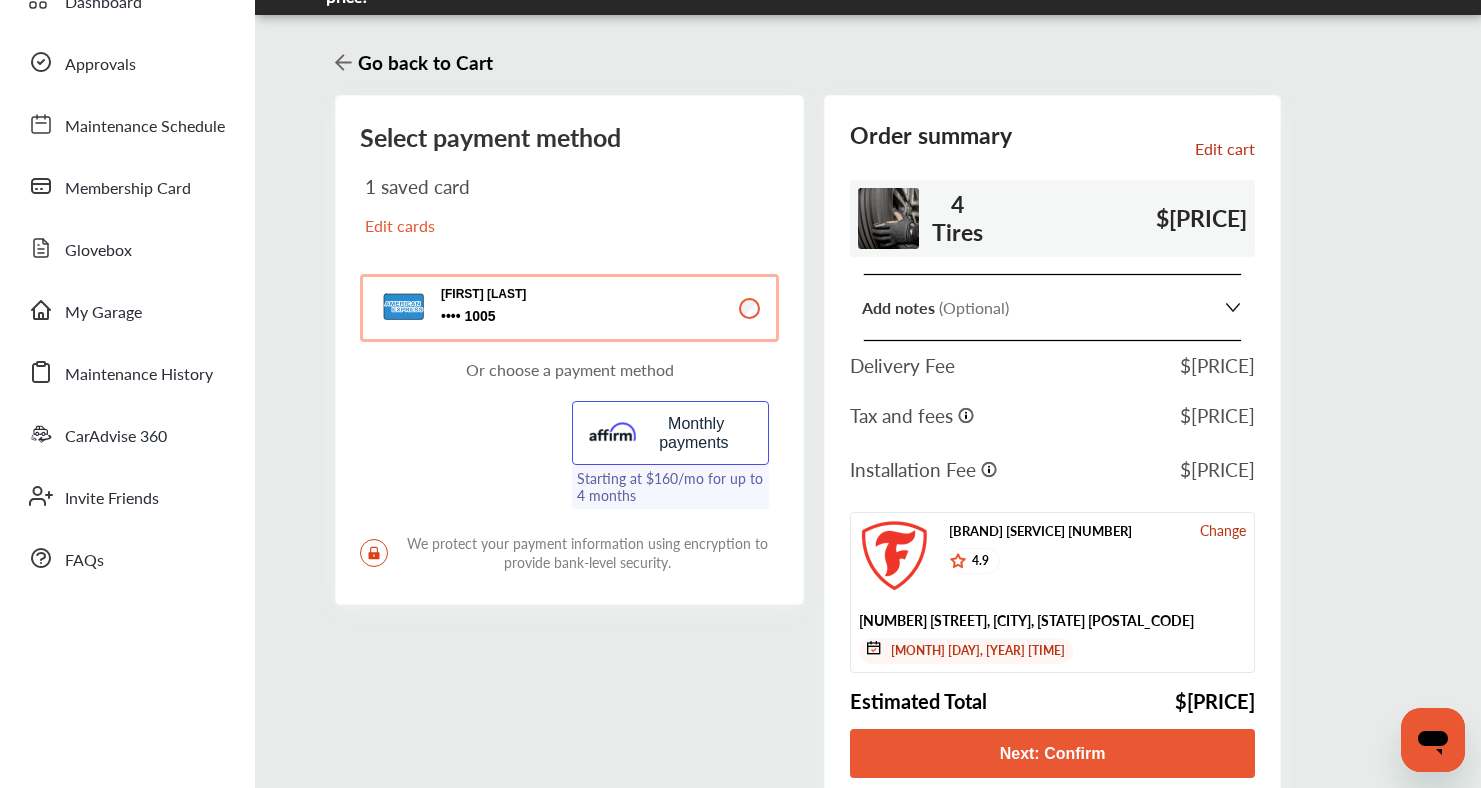 click on "Edit cart" at bounding box center [1154, 150] 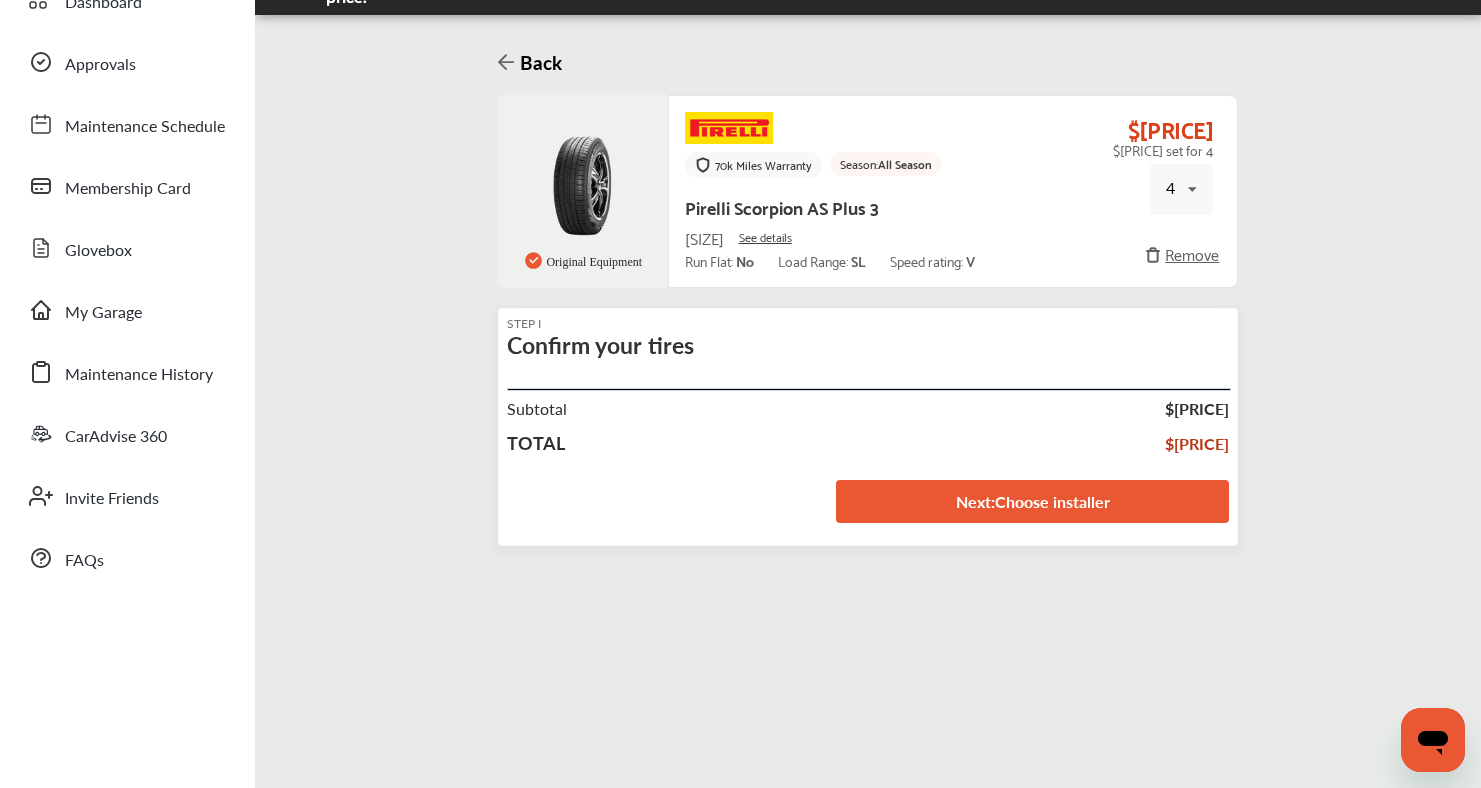scroll, scrollTop: 0, scrollLeft: 0, axis: both 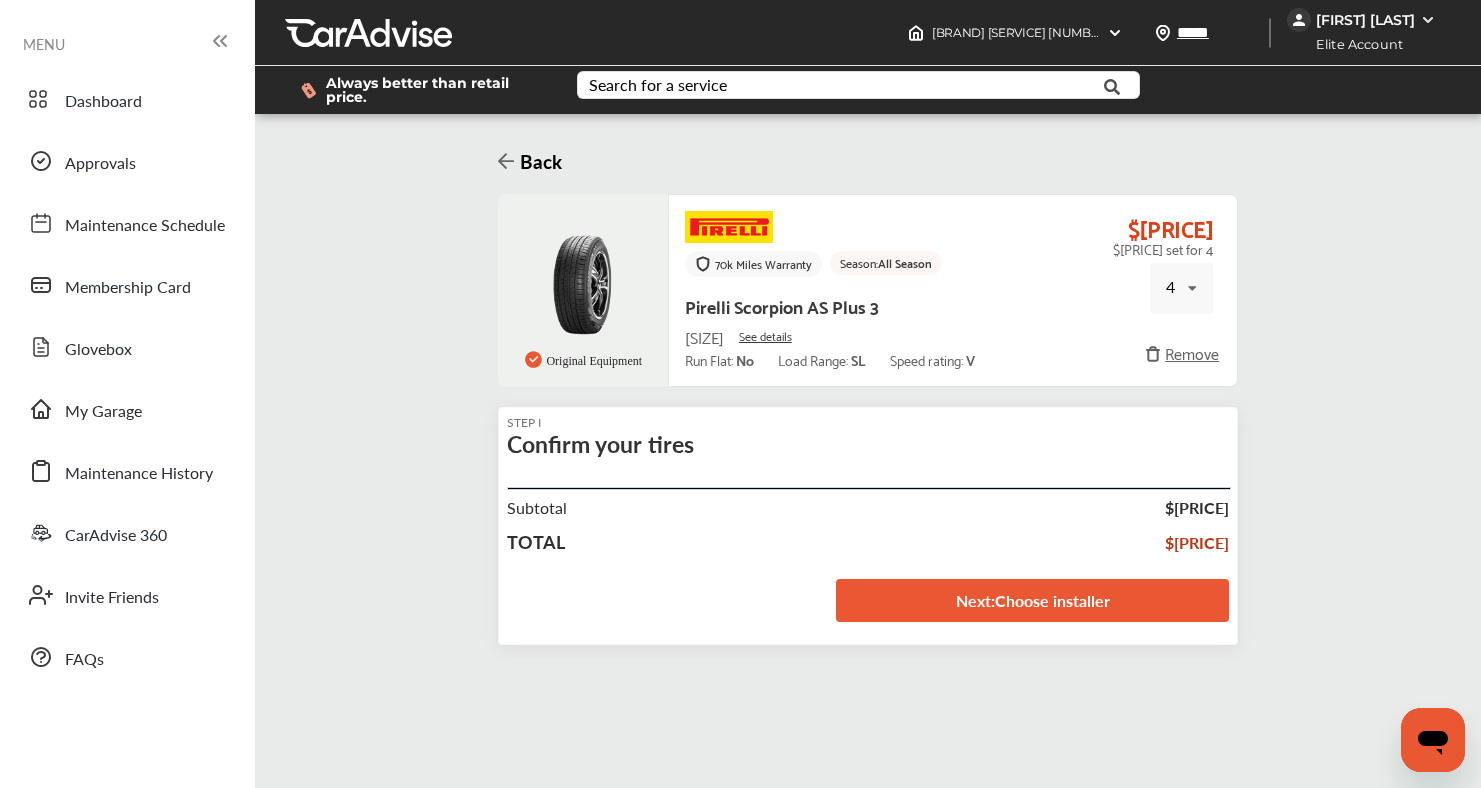 click on "Remove" at bounding box center [1181, 352] 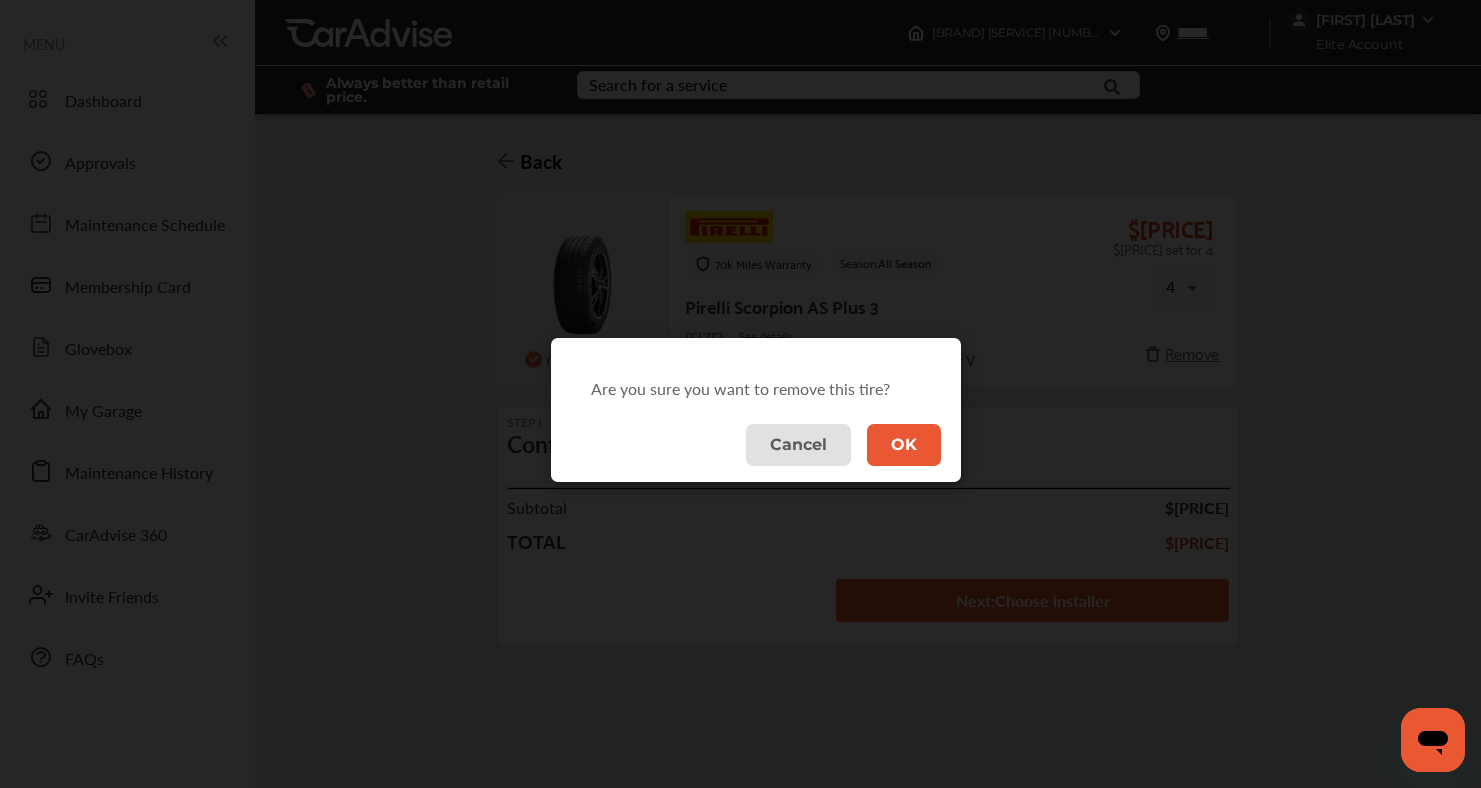 click on "OK" at bounding box center (905, 445) 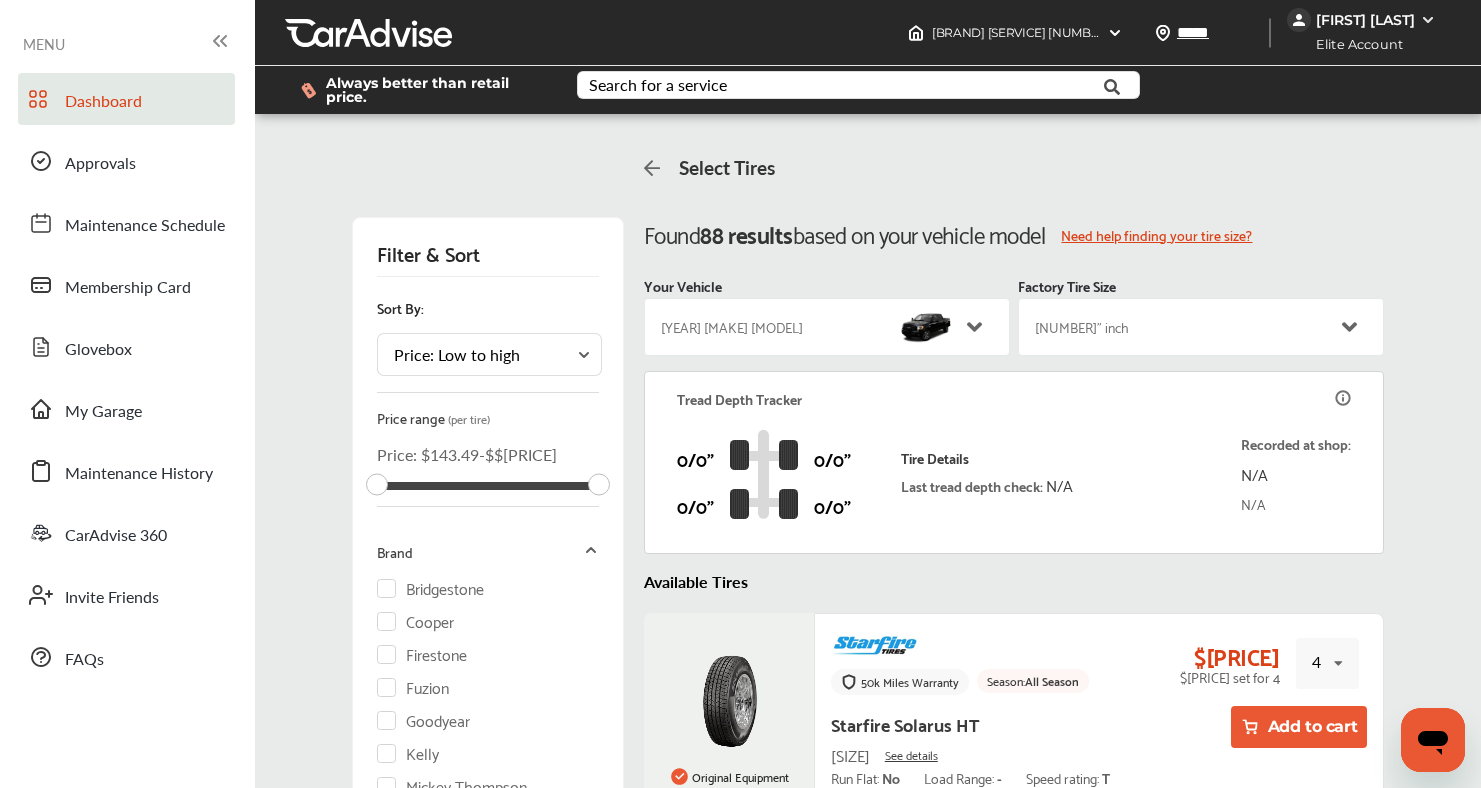 click on "Dashboard" at bounding box center (103, 102) 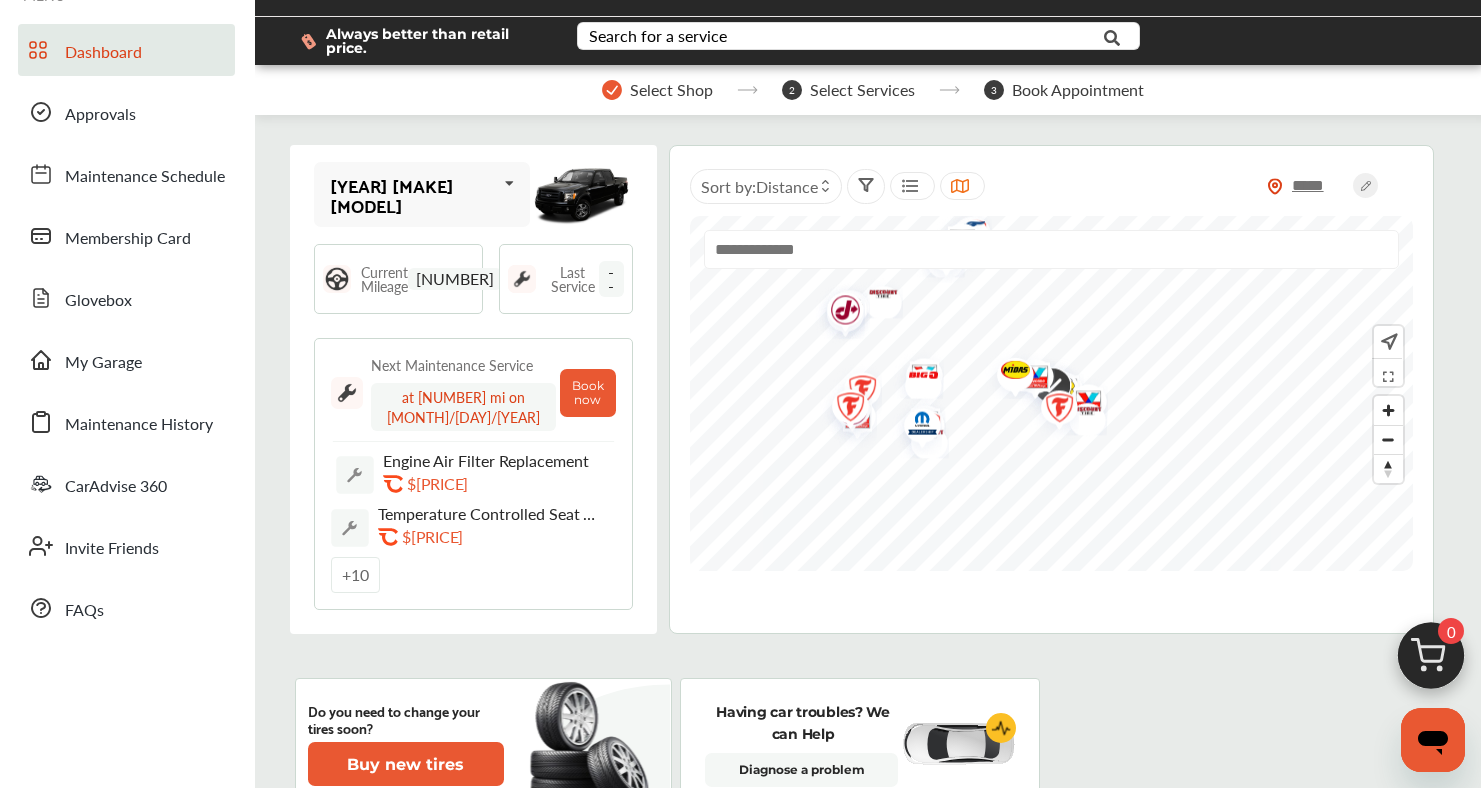 scroll, scrollTop: 0, scrollLeft: 0, axis: both 